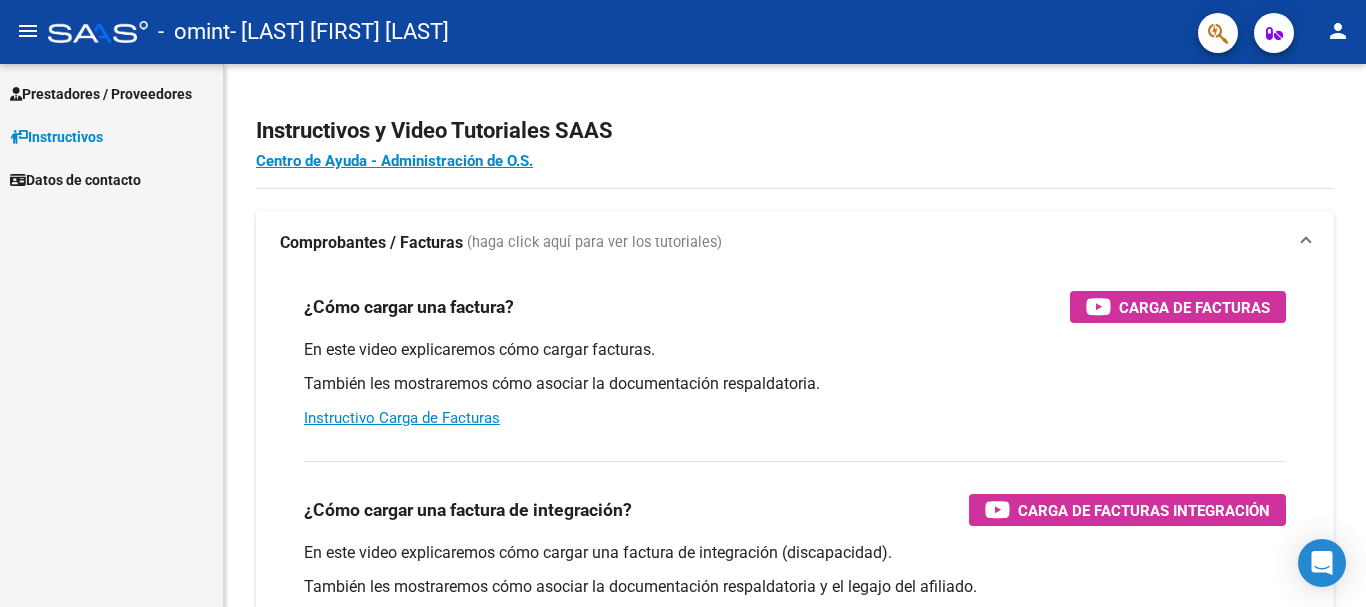 scroll, scrollTop: 0, scrollLeft: 0, axis: both 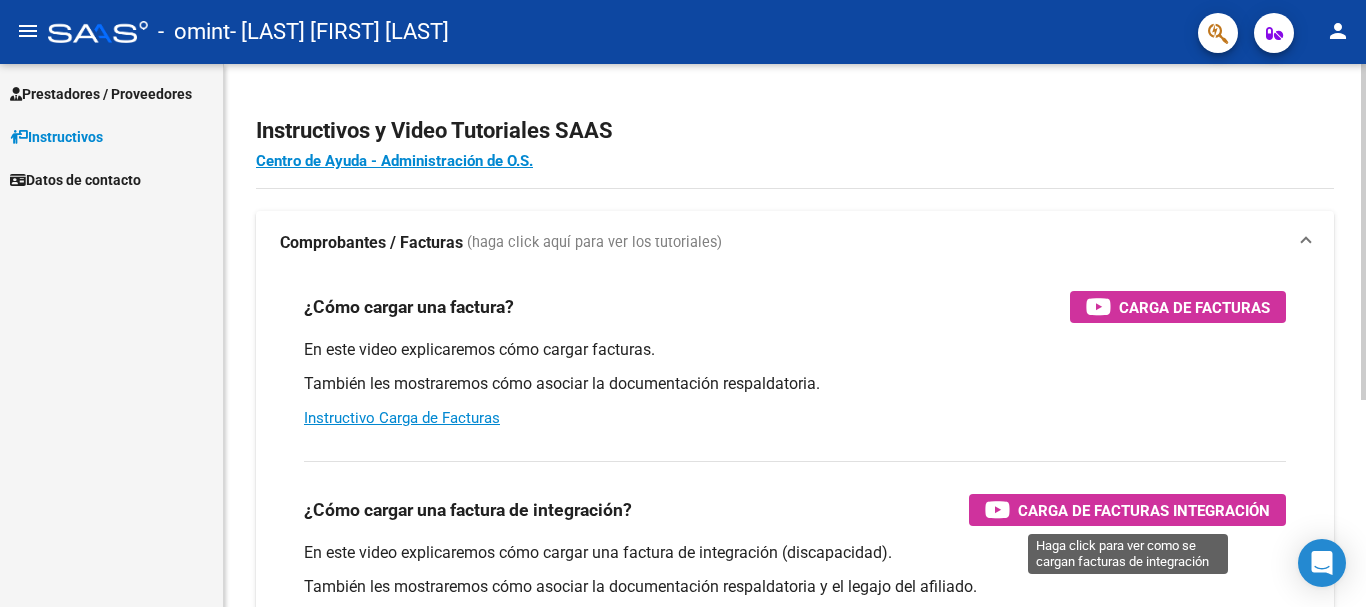 click on "Carga de Facturas Integración" at bounding box center [1144, 510] 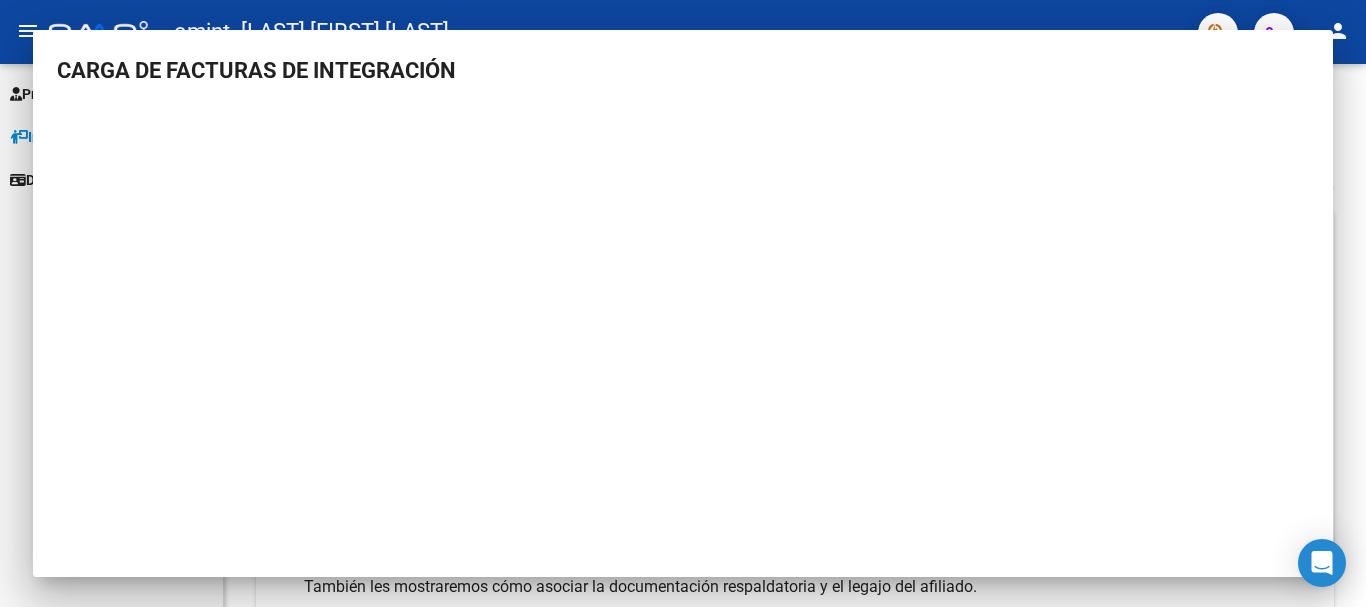 type 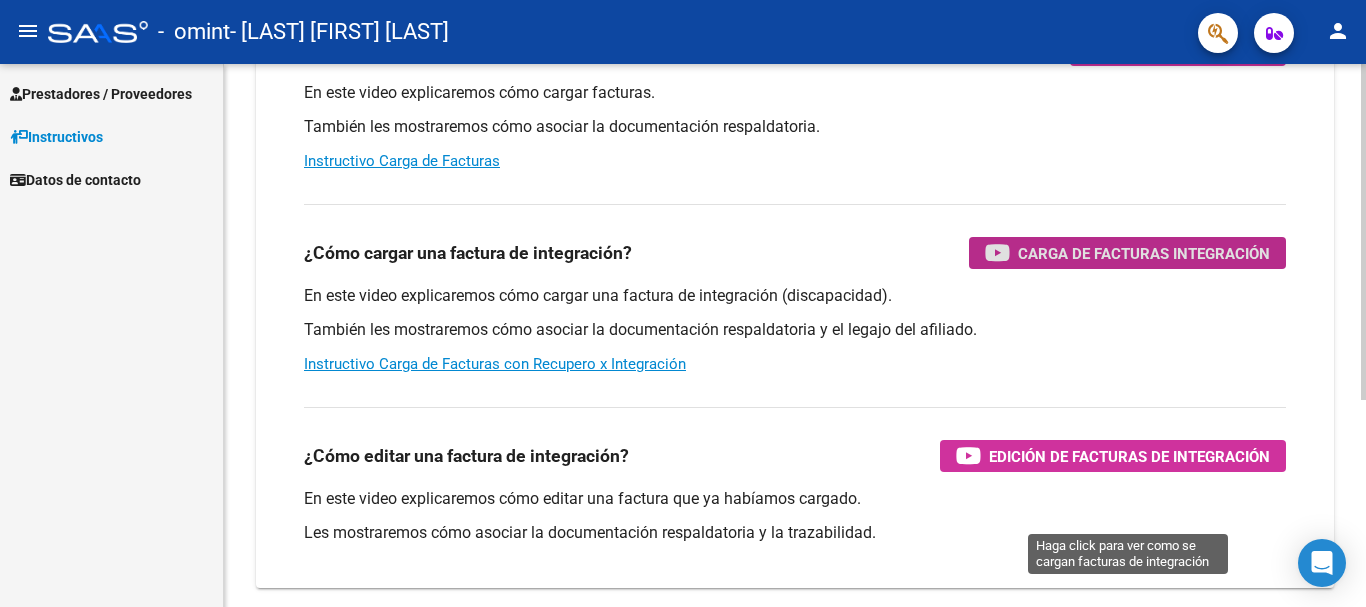 click 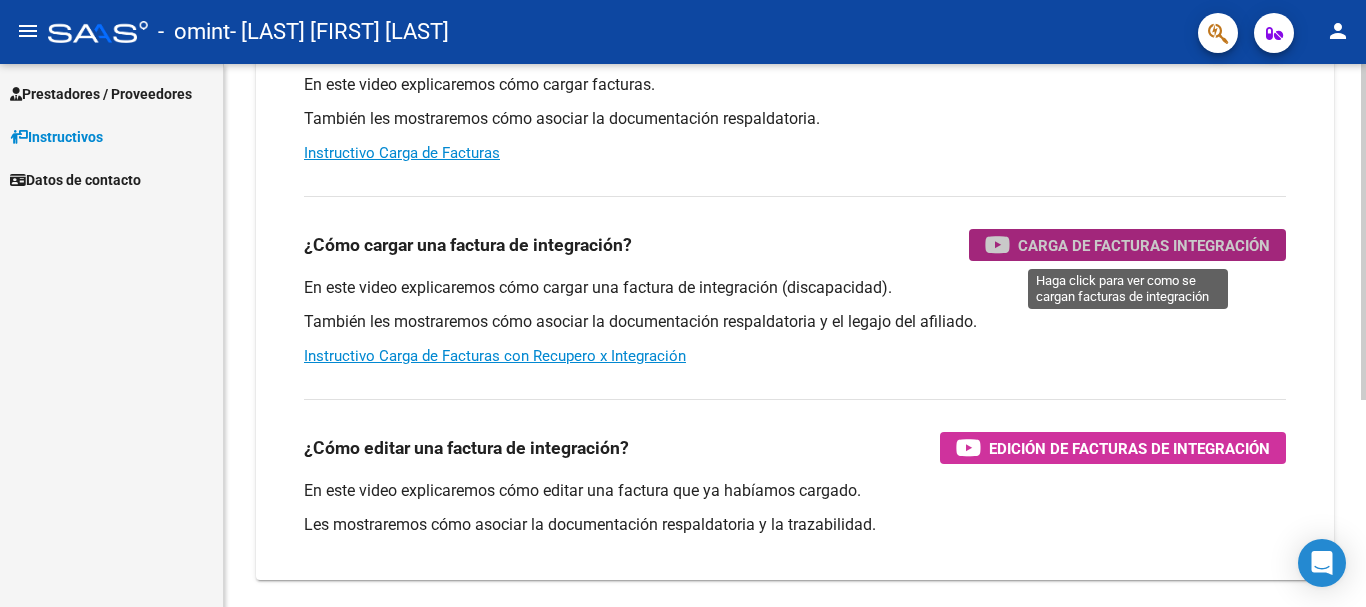 click on "Carga de Facturas Integración" at bounding box center (1144, 245) 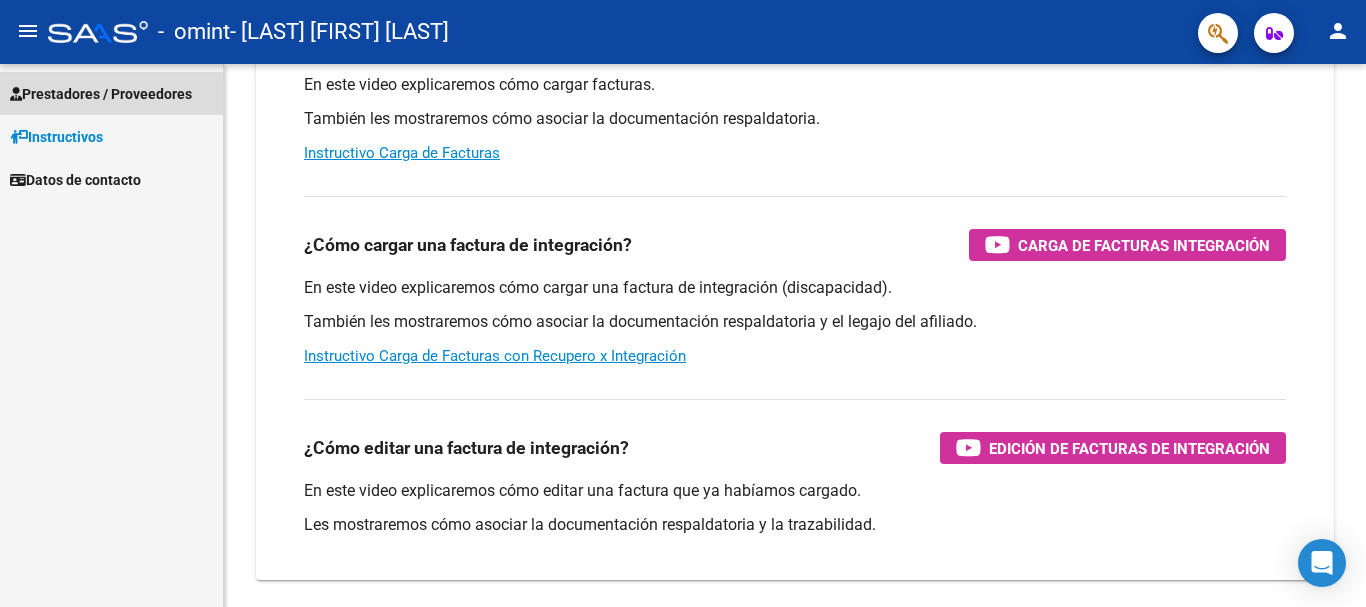 click on "Prestadores / Proveedores" at bounding box center (101, 94) 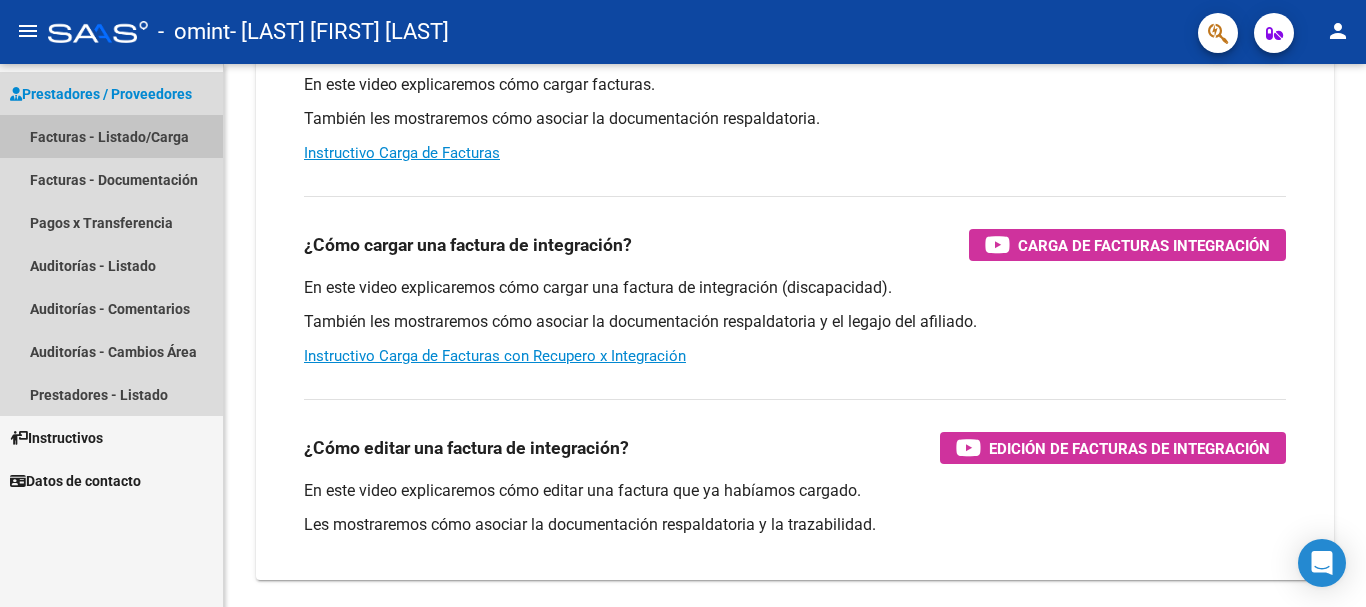 click on "Facturas - Listado/Carga" at bounding box center (111, 136) 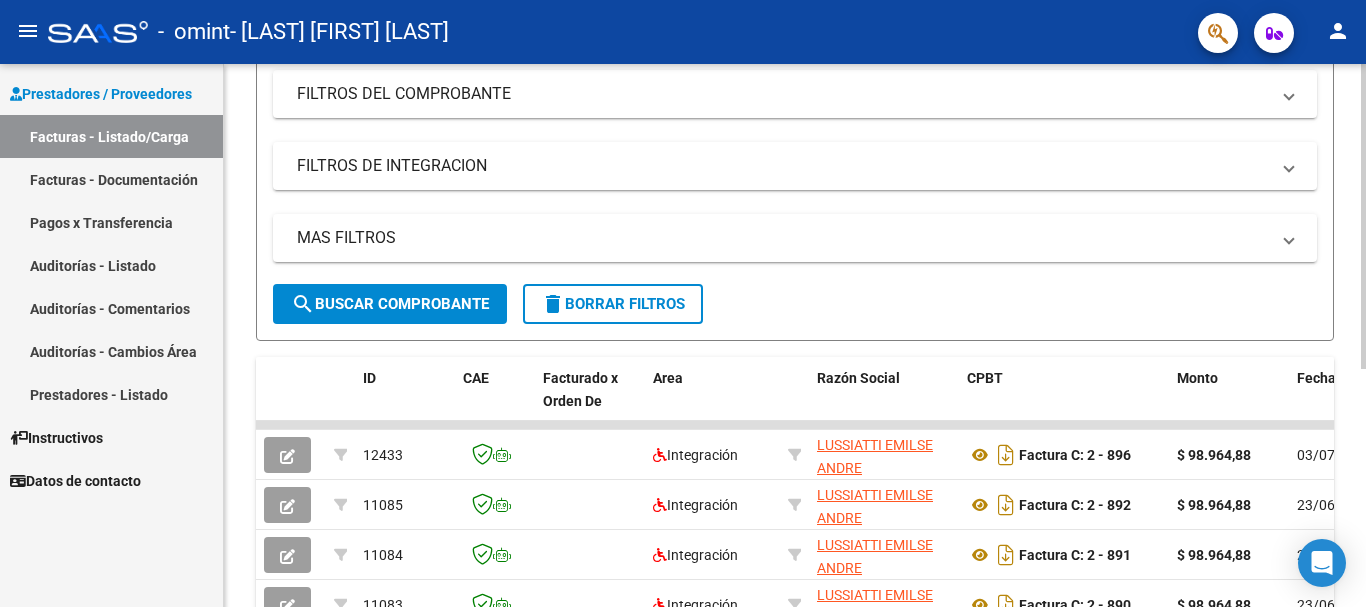 scroll, scrollTop: 0, scrollLeft: 0, axis: both 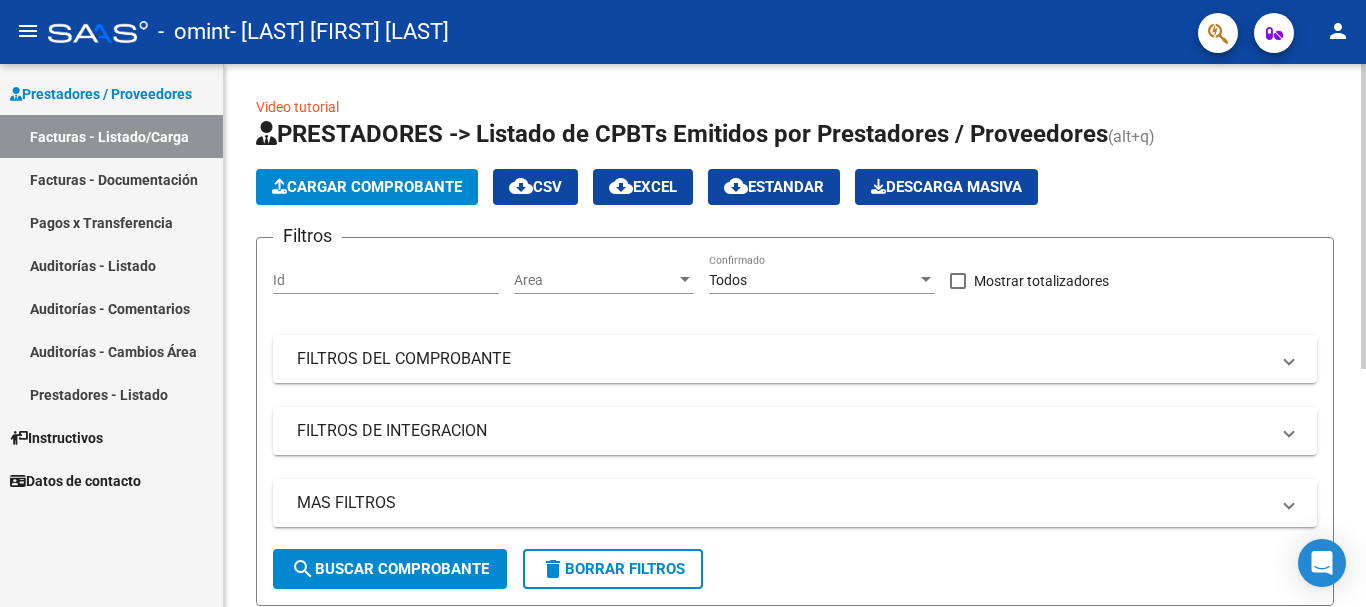 click 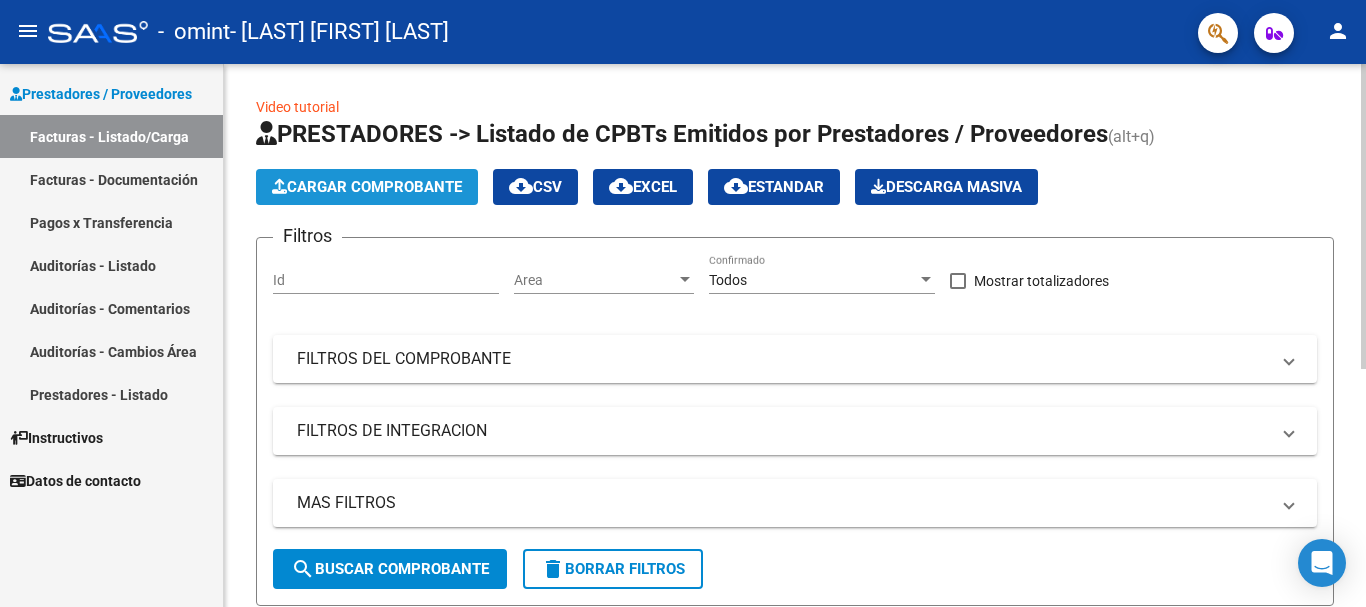 click on "Cargar Comprobante" 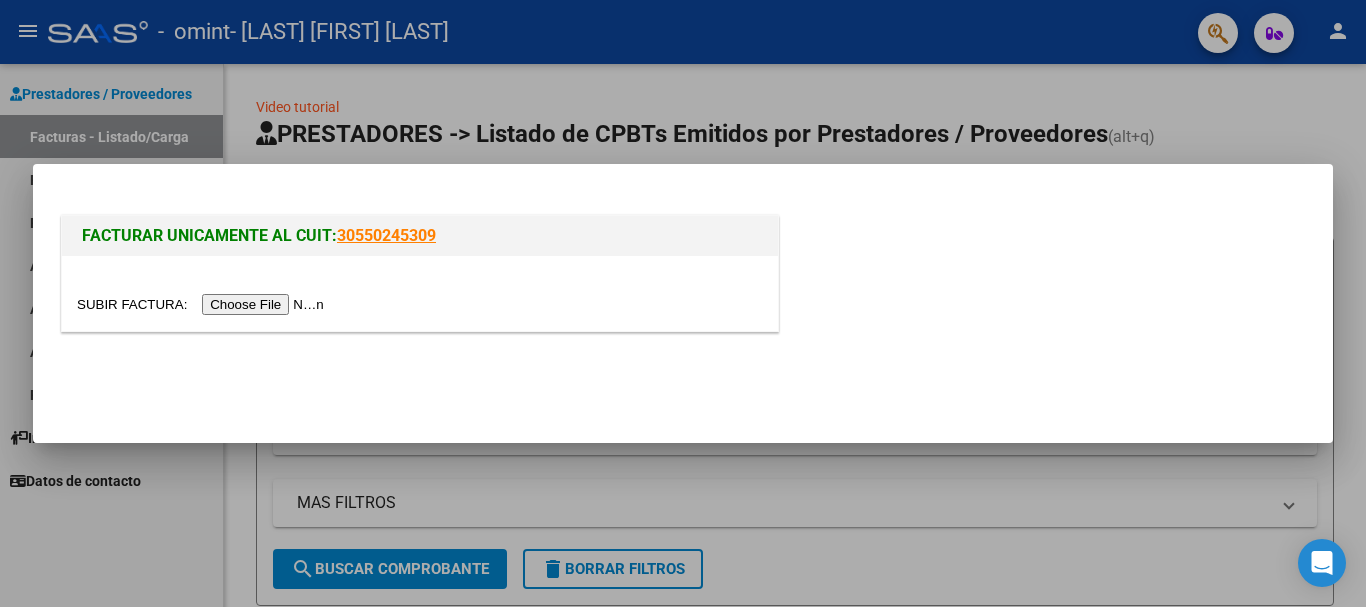 click at bounding box center (203, 304) 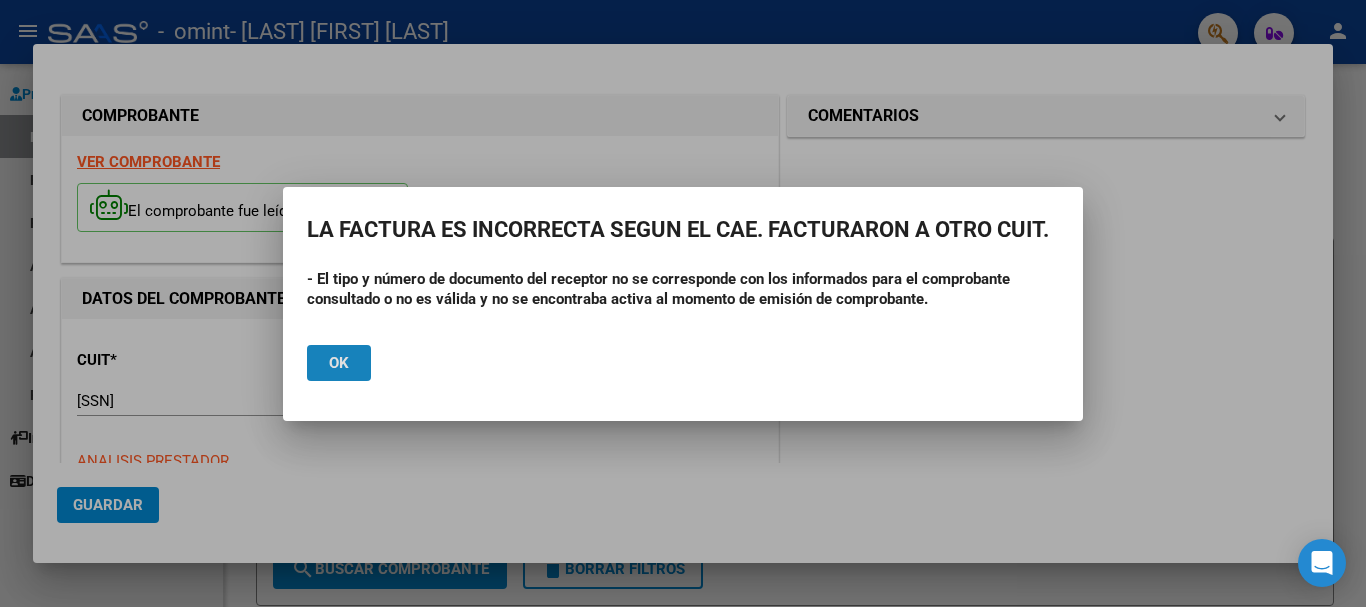 click on "Ok" 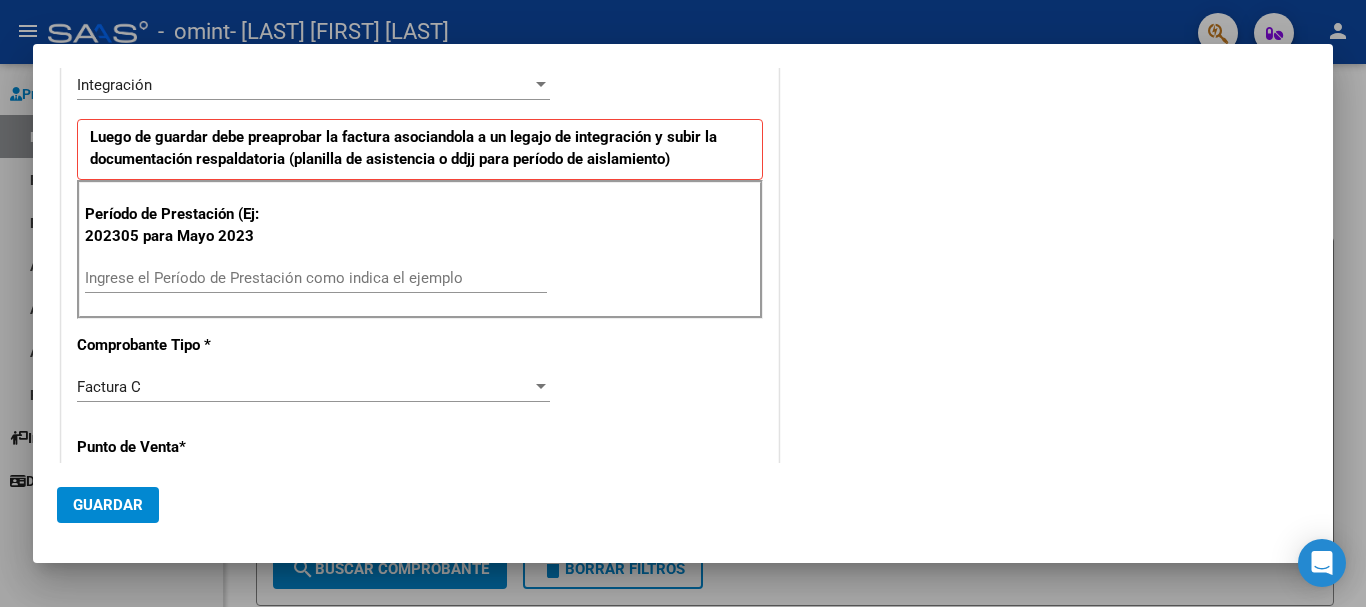 scroll, scrollTop: 547, scrollLeft: 0, axis: vertical 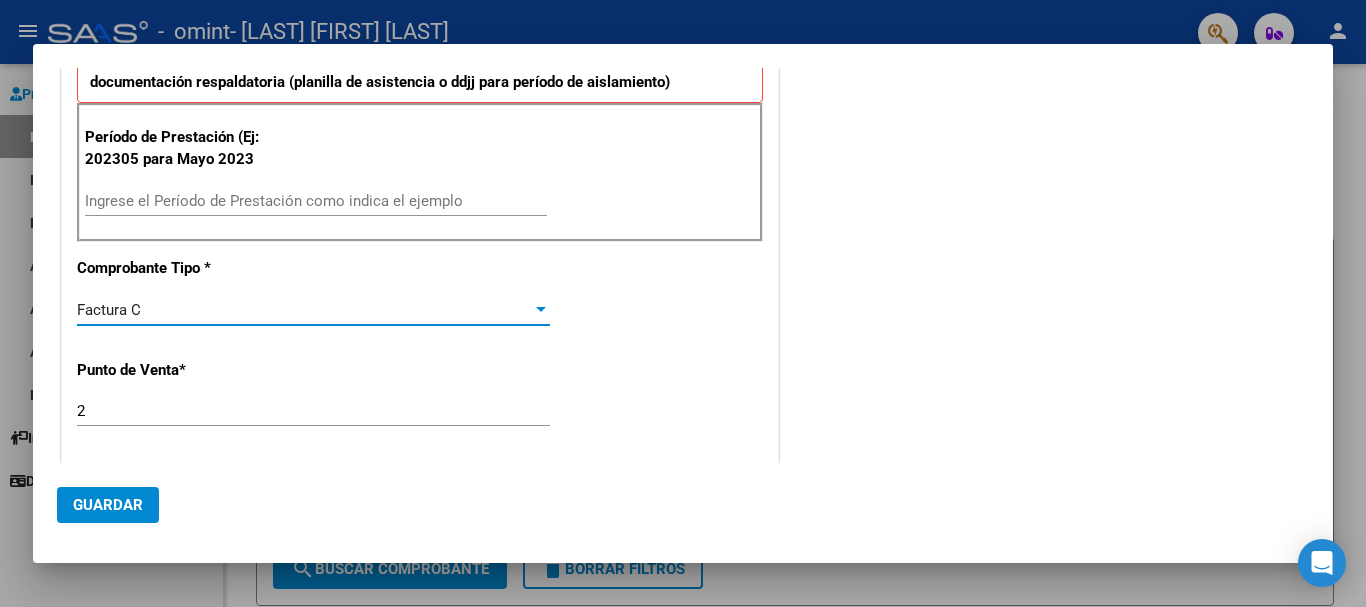 click on "Factura C" at bounding box center (304, 310) 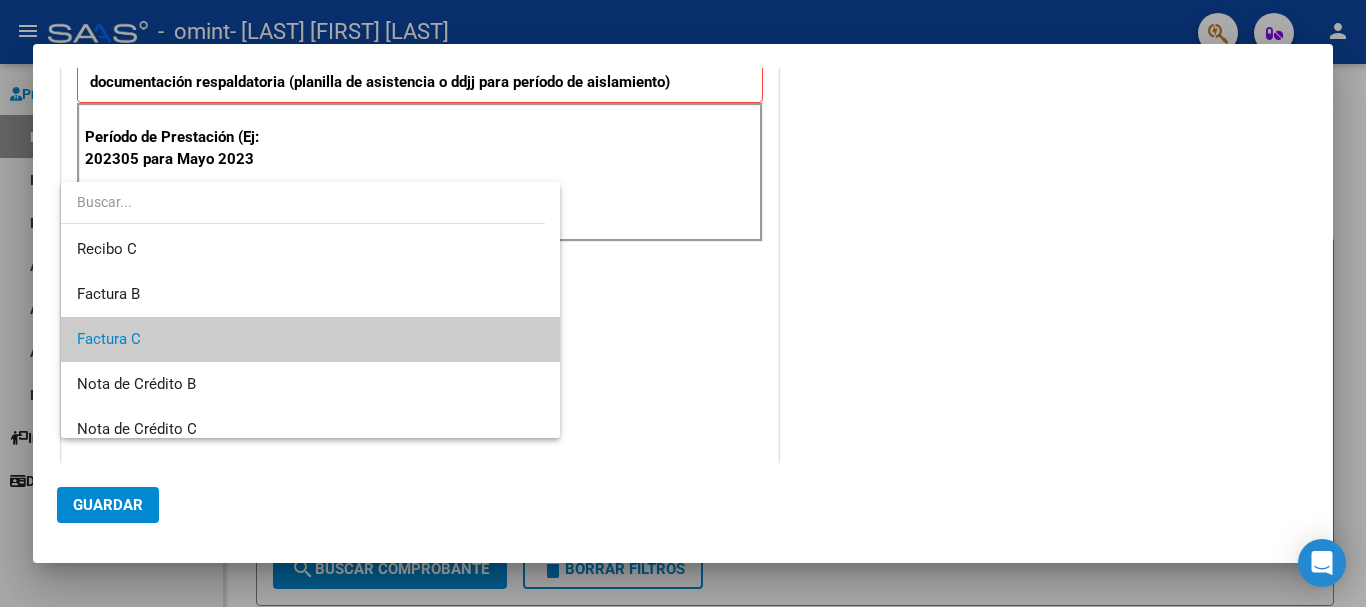 scroll, scrollTop: 30, scrollLeft: 0, axis: vertical 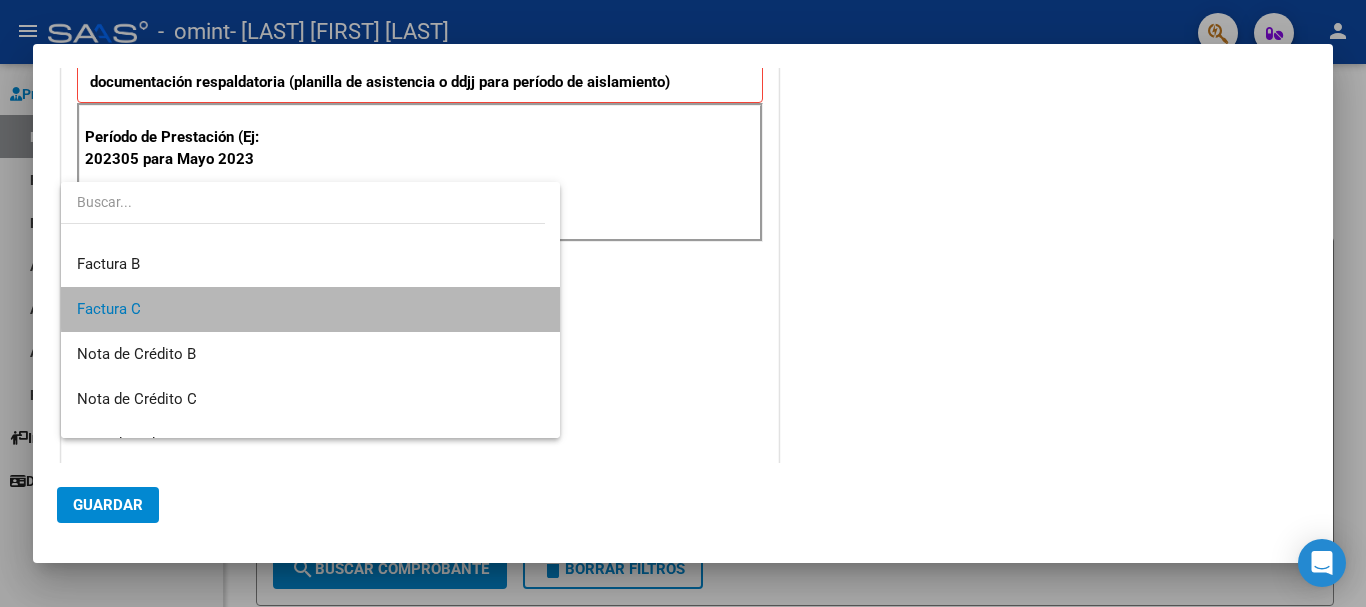 click on "Factura C" at bounding box center [310, 309] 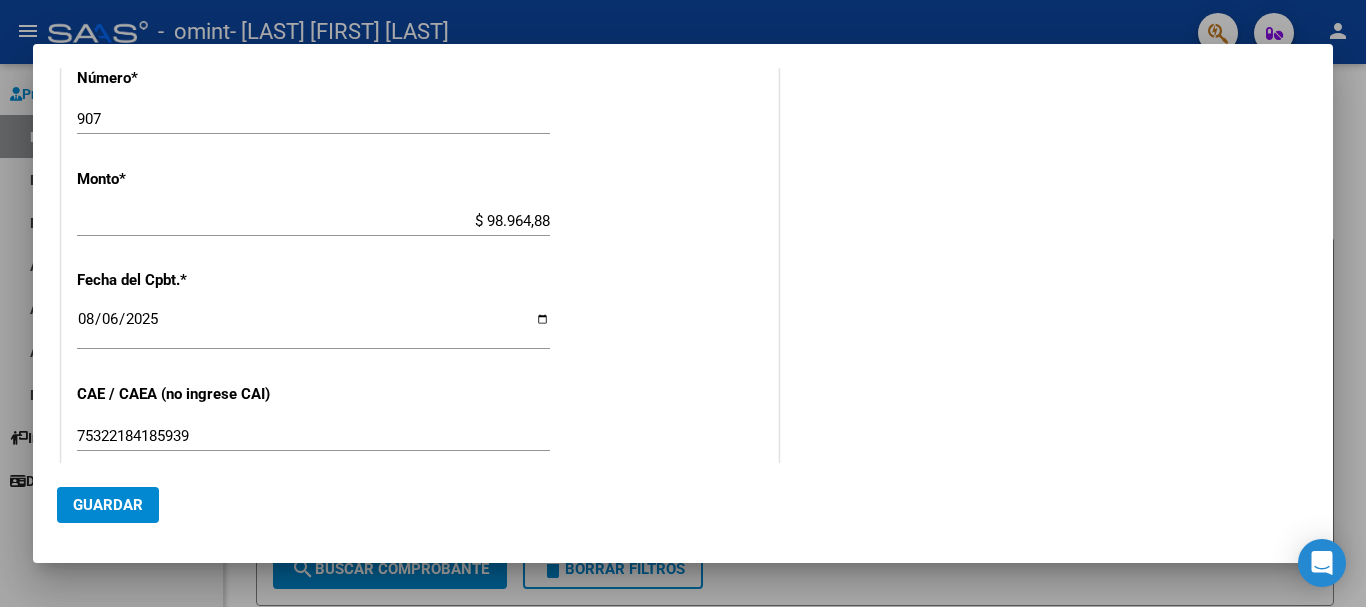 scroll, scrollTop: 1055, scrollLeft: 0, axis: vertical 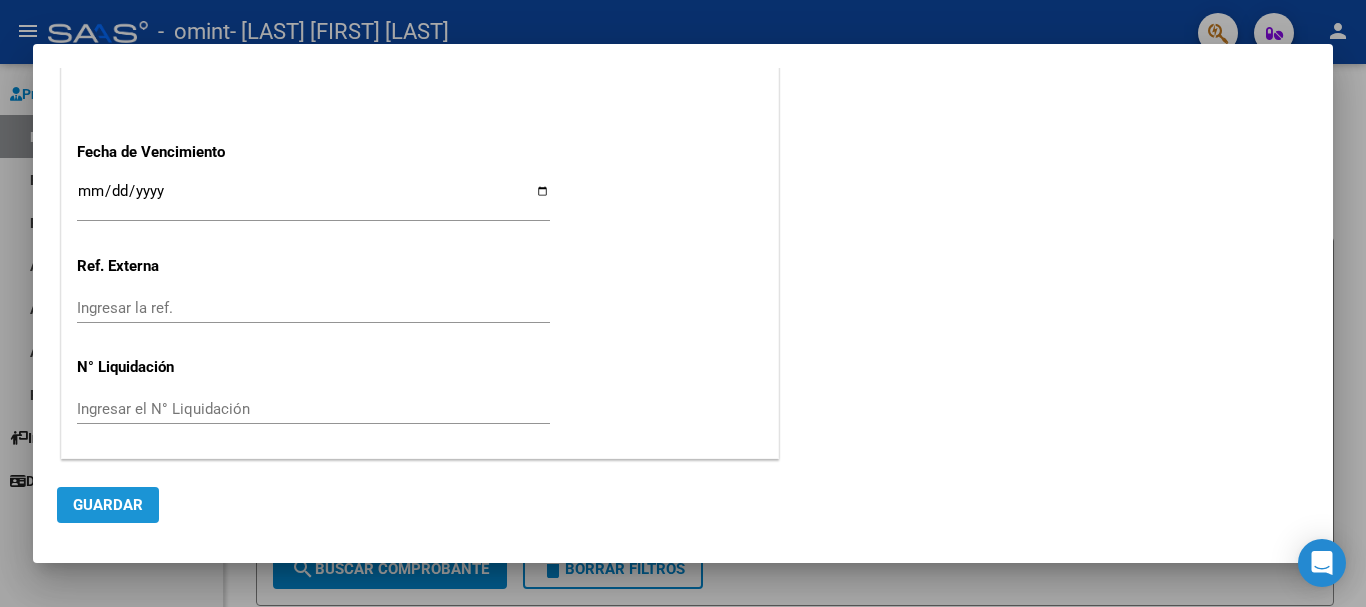 click on "Guardar" 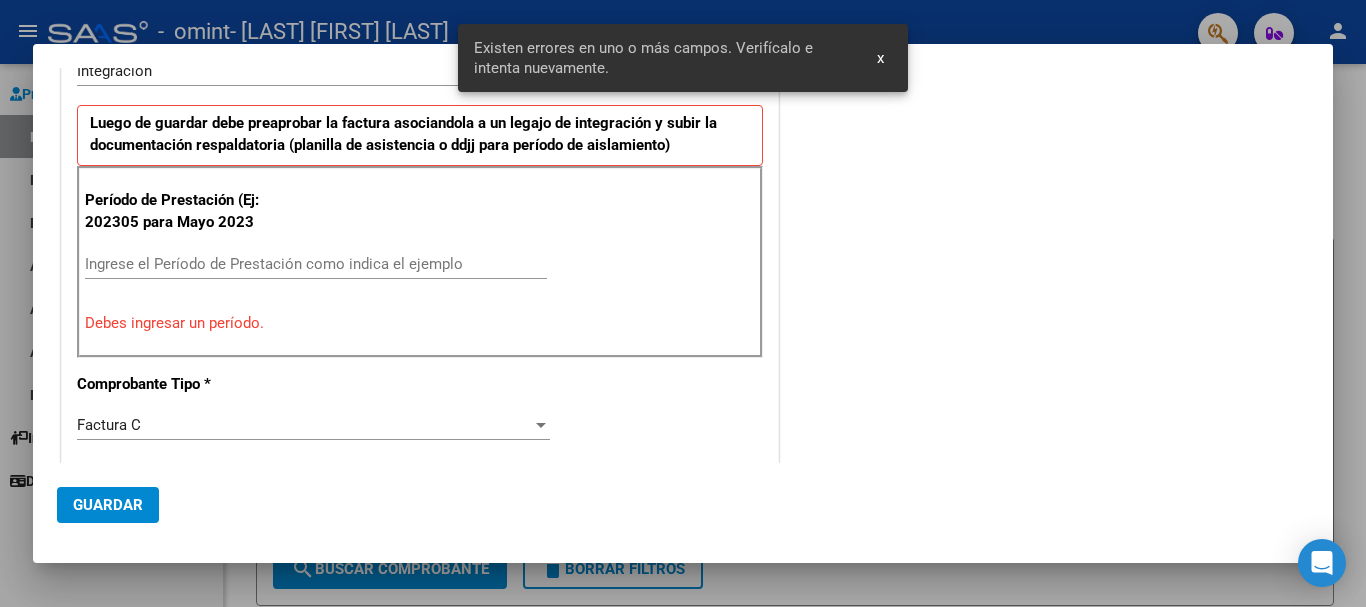 scroll, scrollTop: 462, scrollLeft: 0, axis: vertical 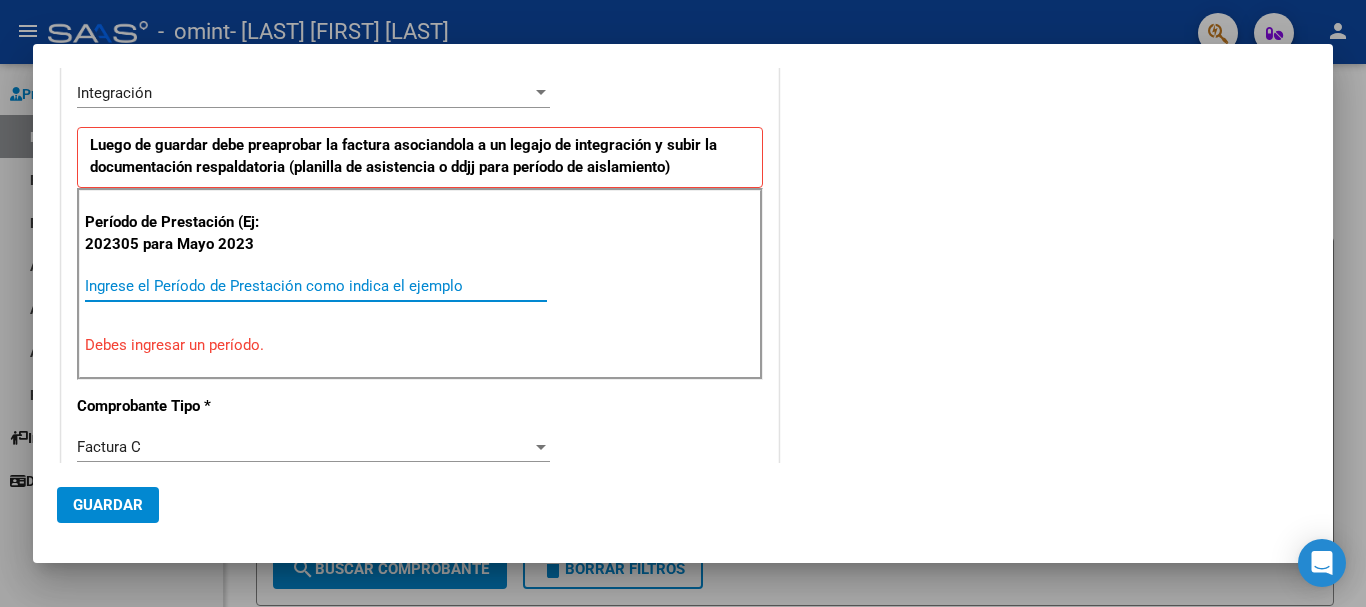 click on "Ingrese el Período de Prestación como indica el ejemplo" at bounding box center (316, 286) 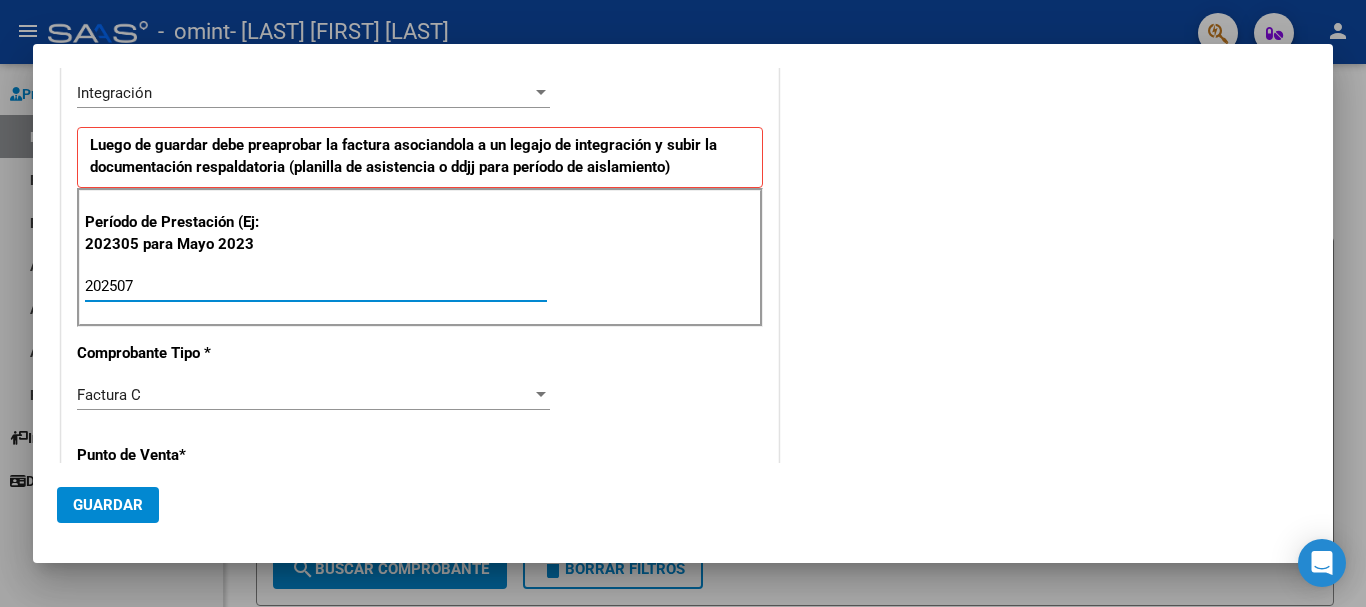 type on "202507" 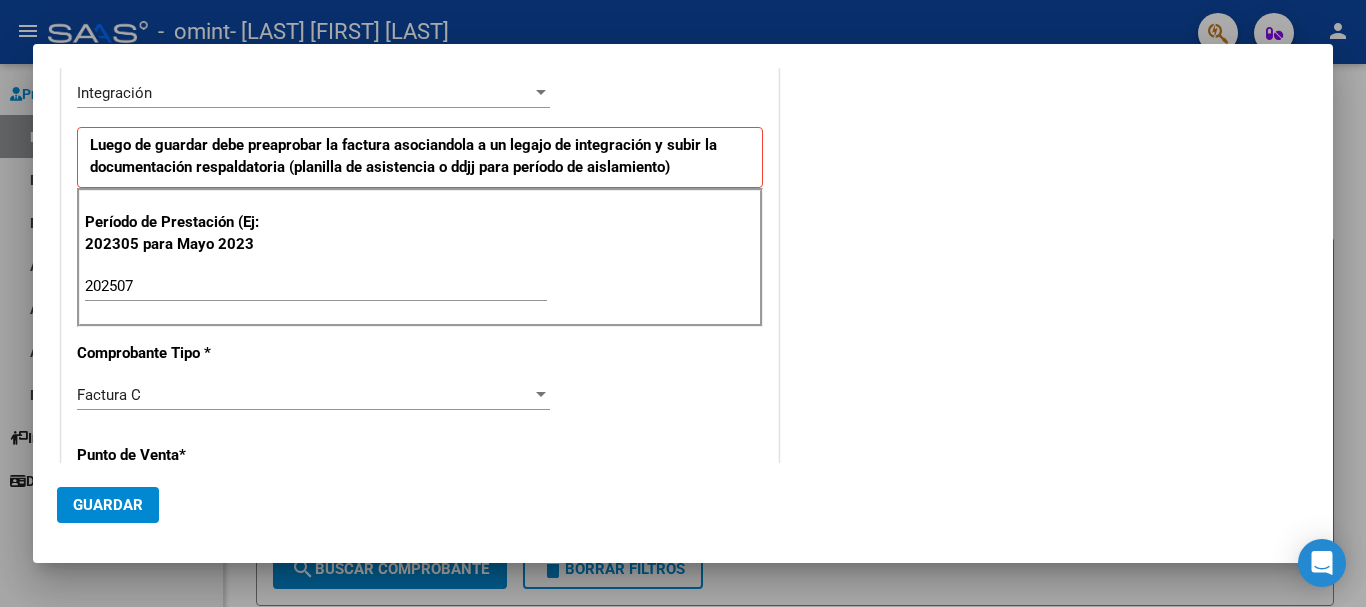 scroll, scrollTop: 1328, scrollLeft: 0, axis: vertical 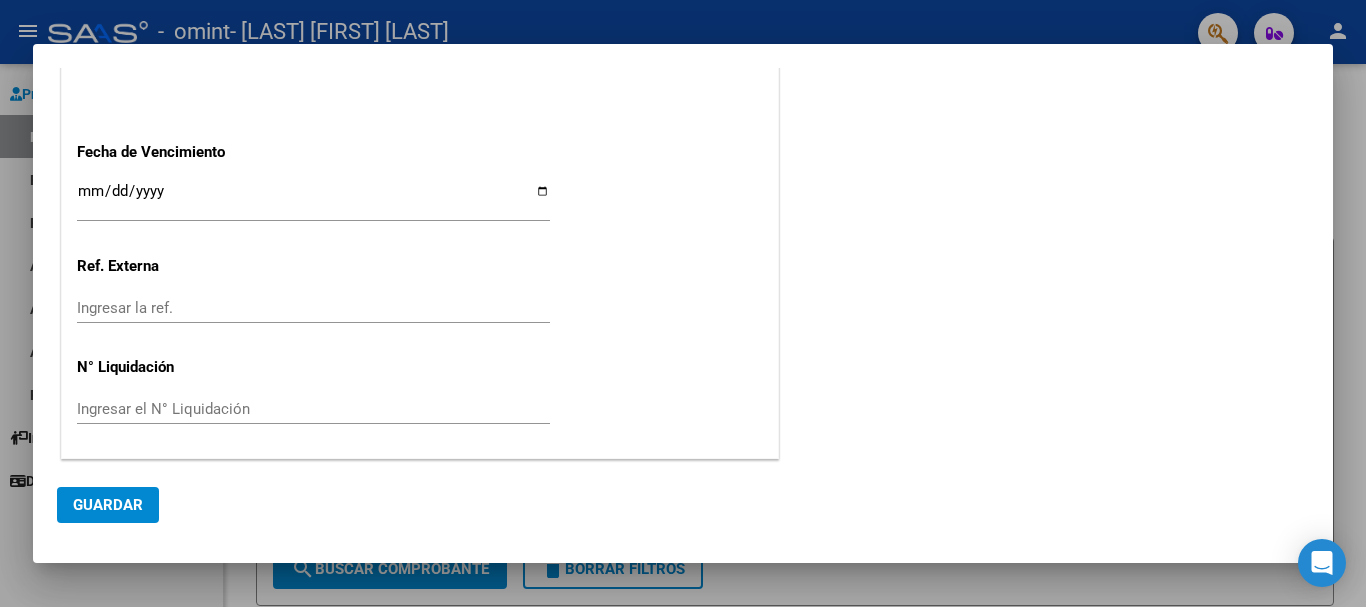 click on "Guardar" 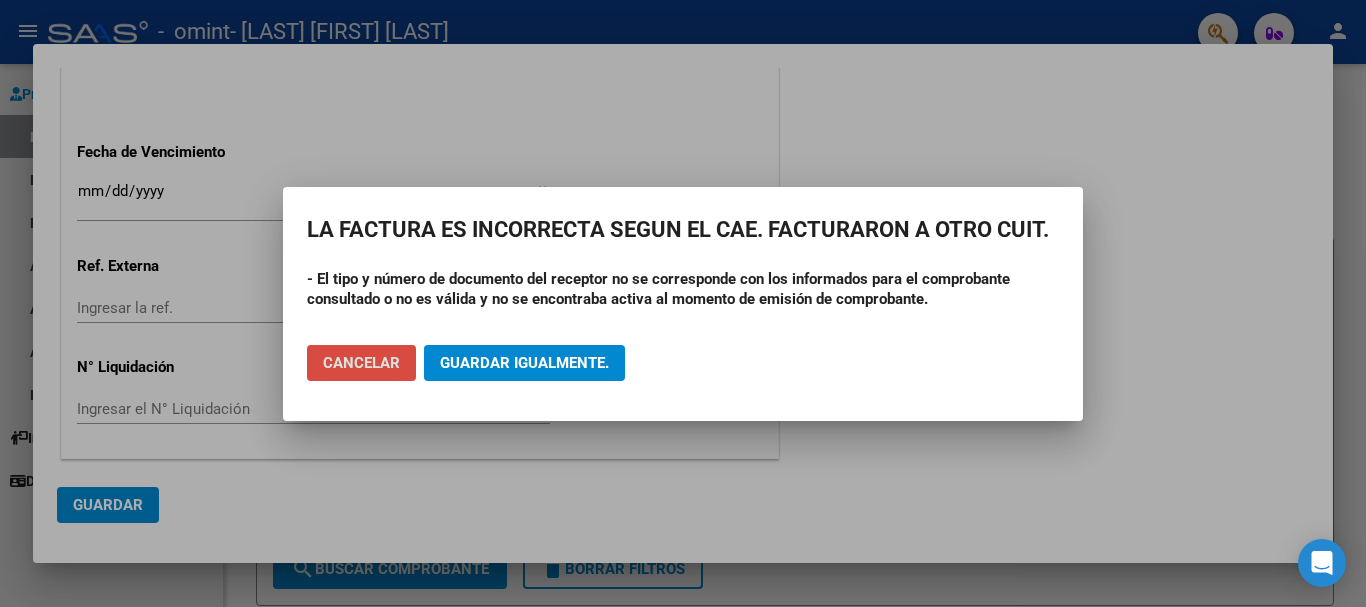 click on "Cancelar" 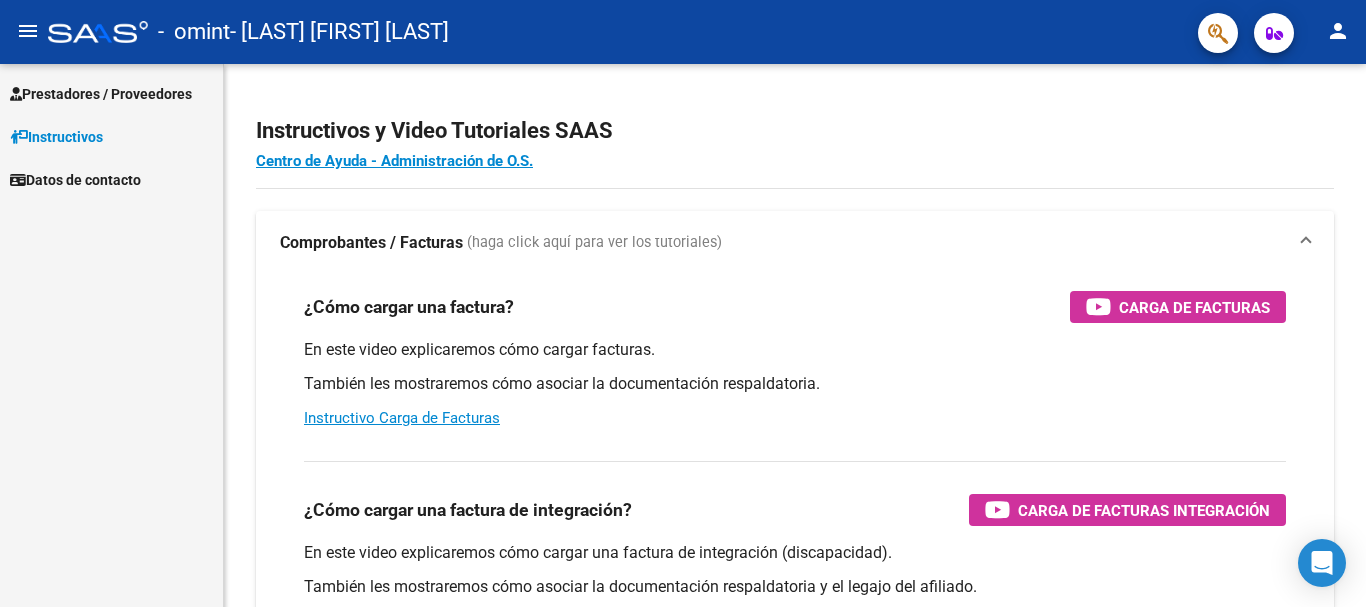 scroll, scrollTop: 0, scrollLeft: 0, axis: both 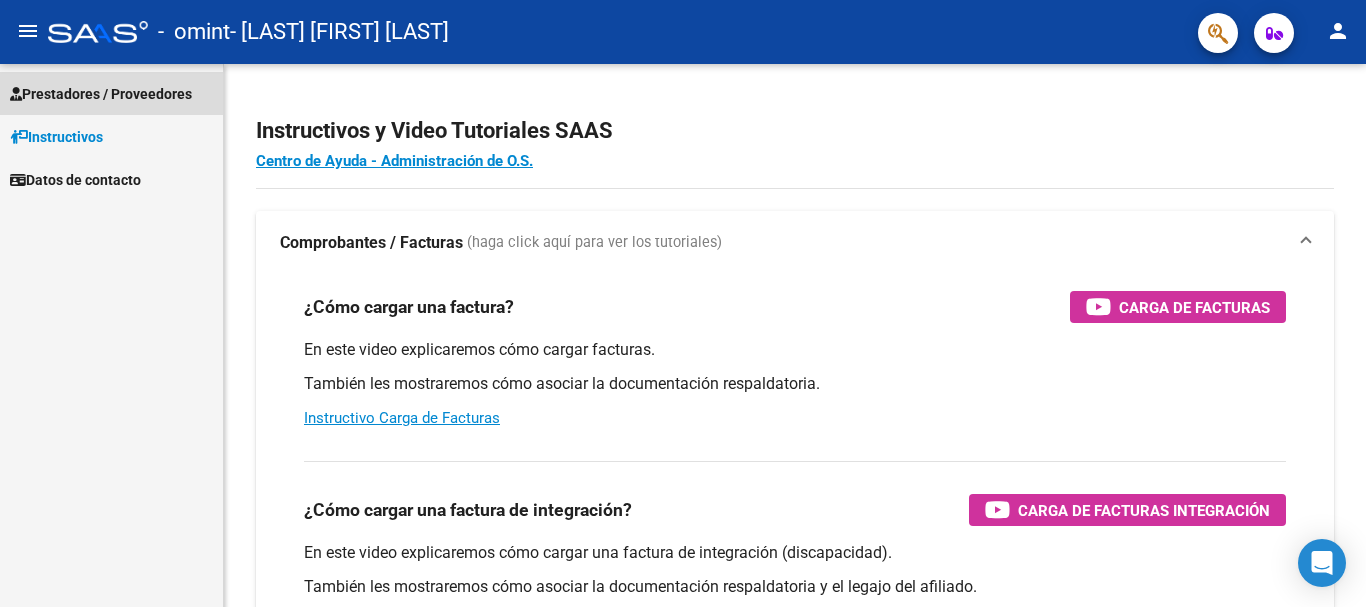 click on "Prestadores / Proveedores" at bounding box center [101, 94] 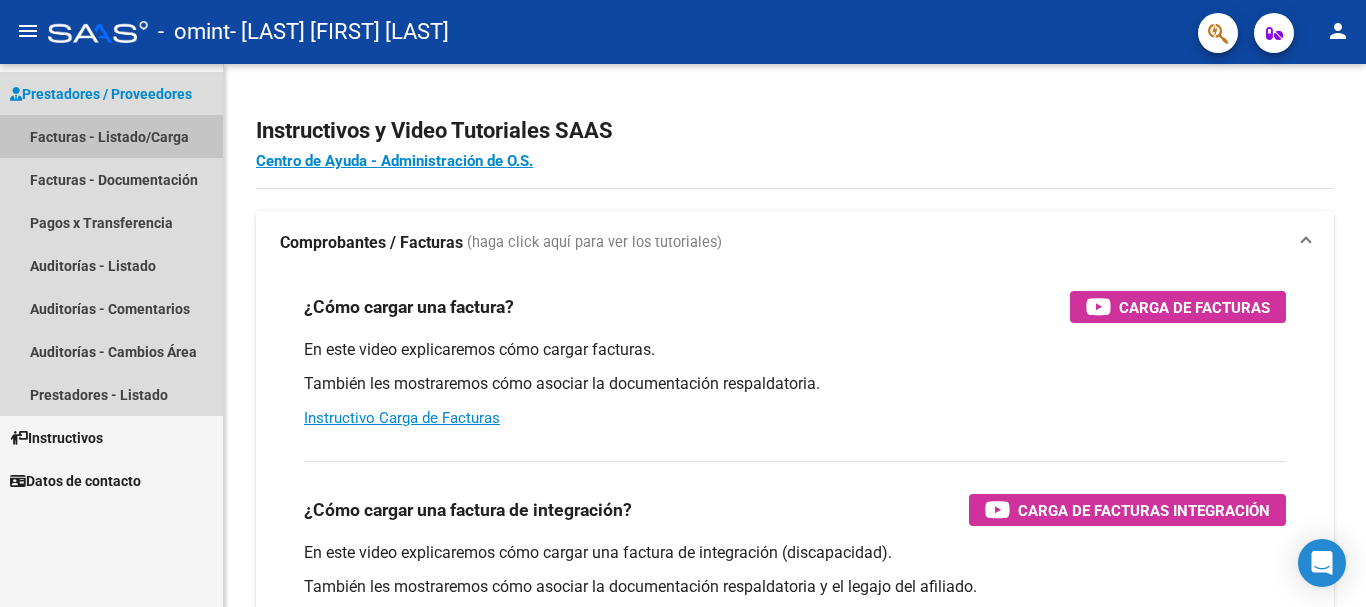 click on "Facturas - Listado/Carga" at bounding box center (111, 136) 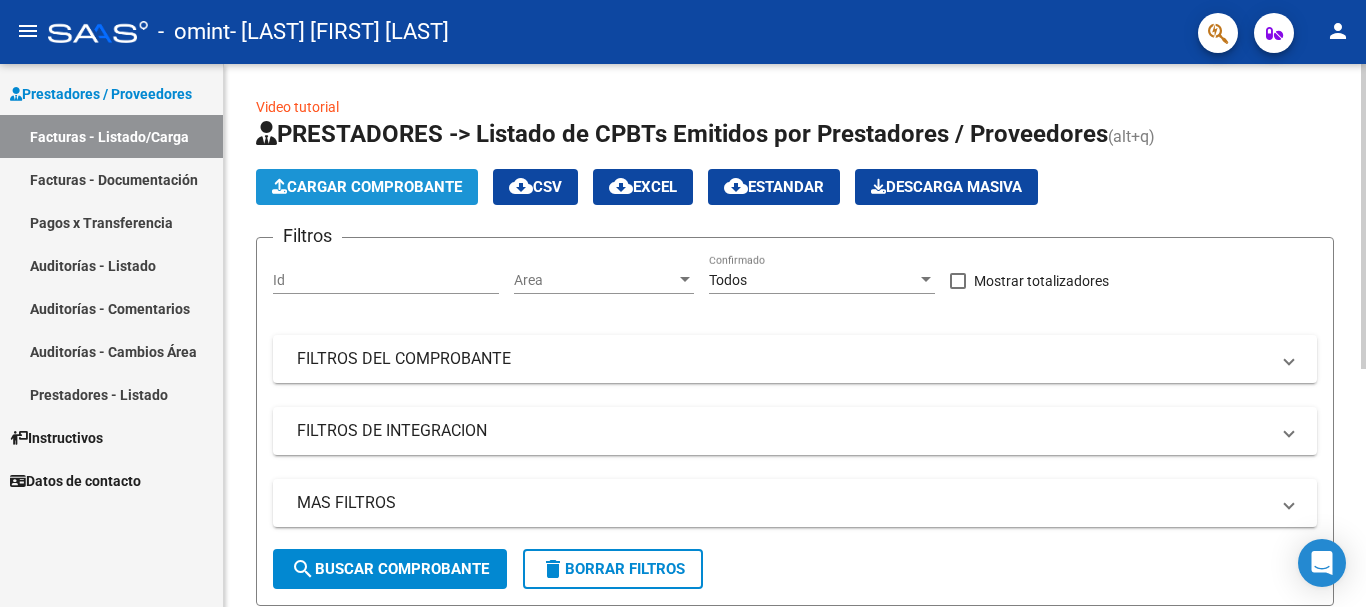 click on "Cargar Comprobante" 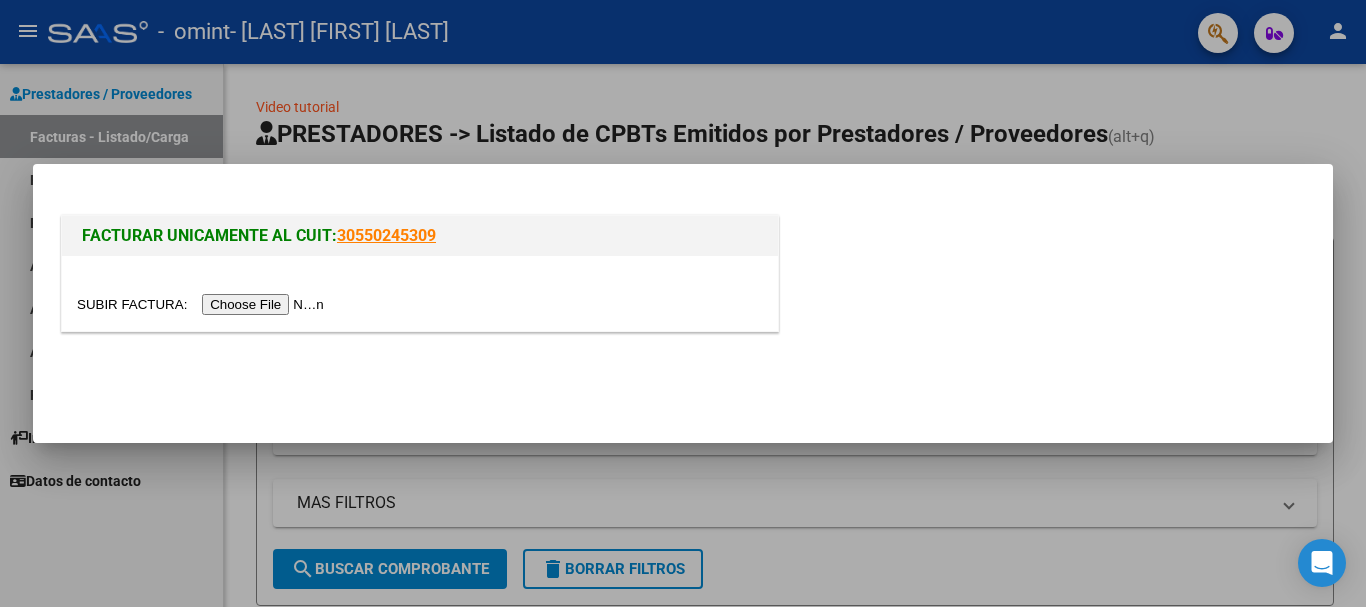 click at bounding box center [203, 304] 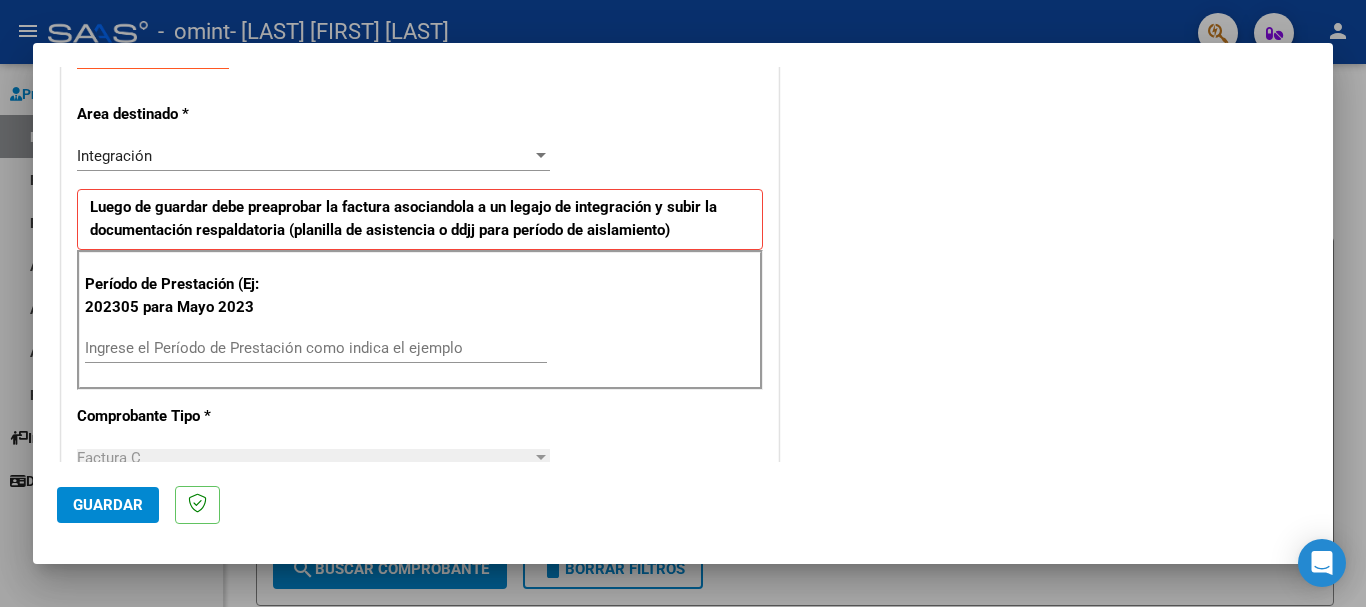 scroll, scrollTop: 398, scrollLeft: 0, axis: vertical 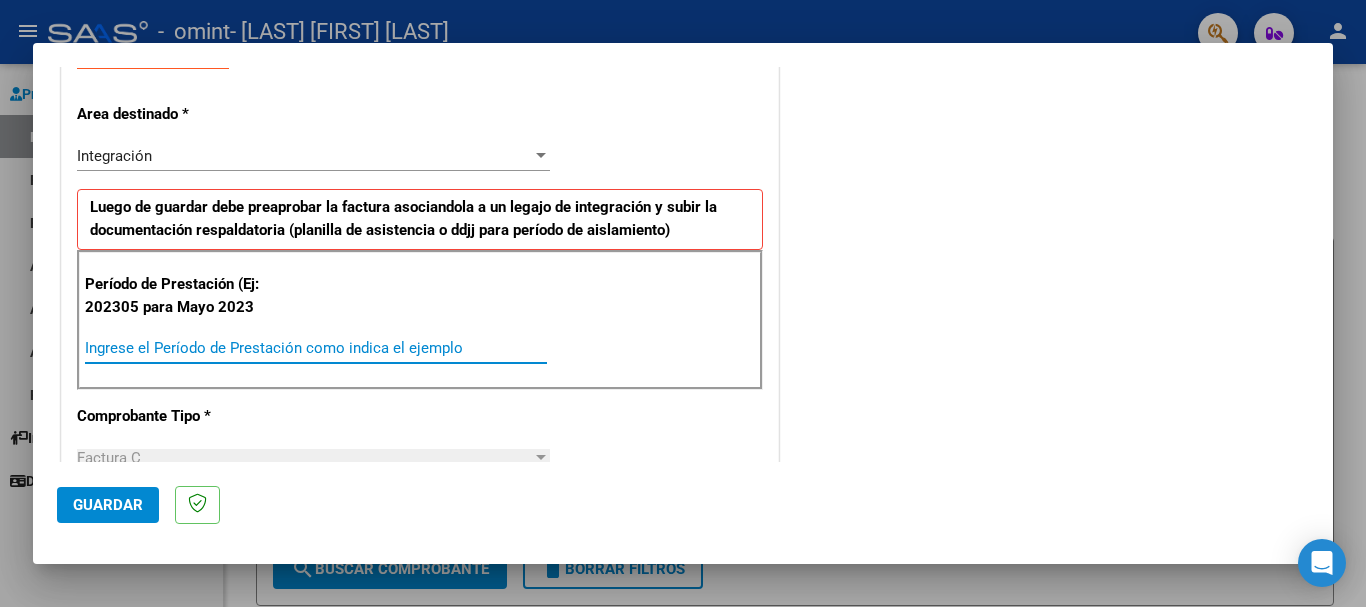 click on "Ingrese el Período de Prestación como indica el ejemplo" at bounding box center [316, 348] 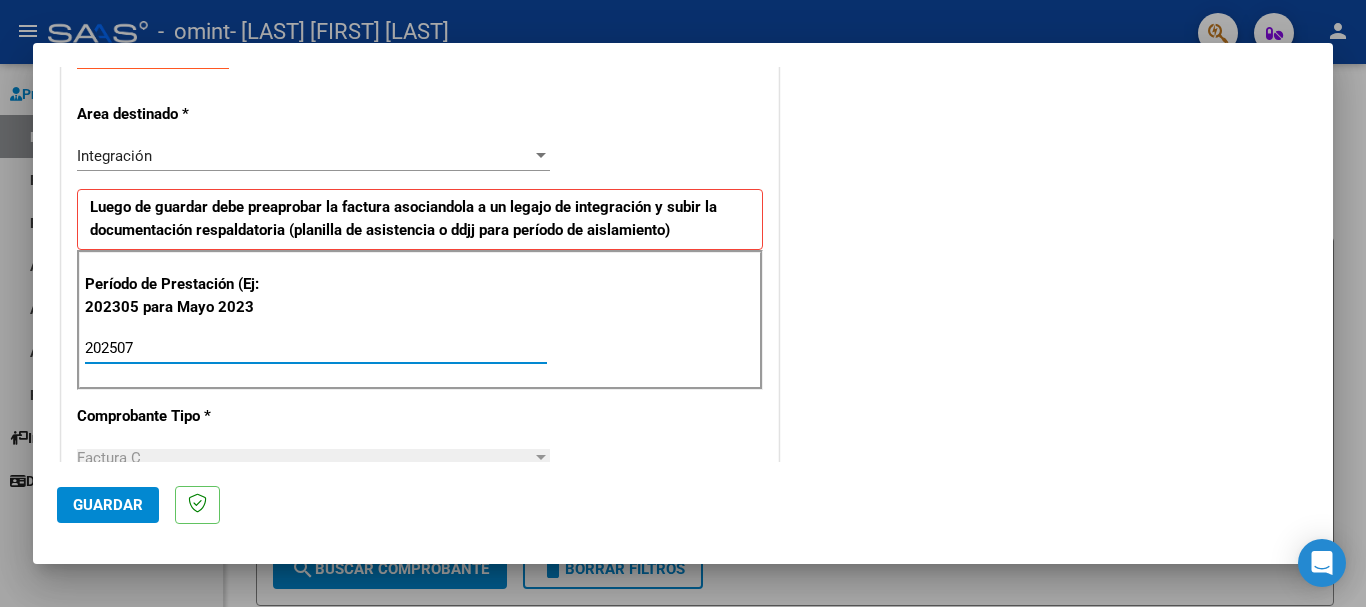 type on "202507" 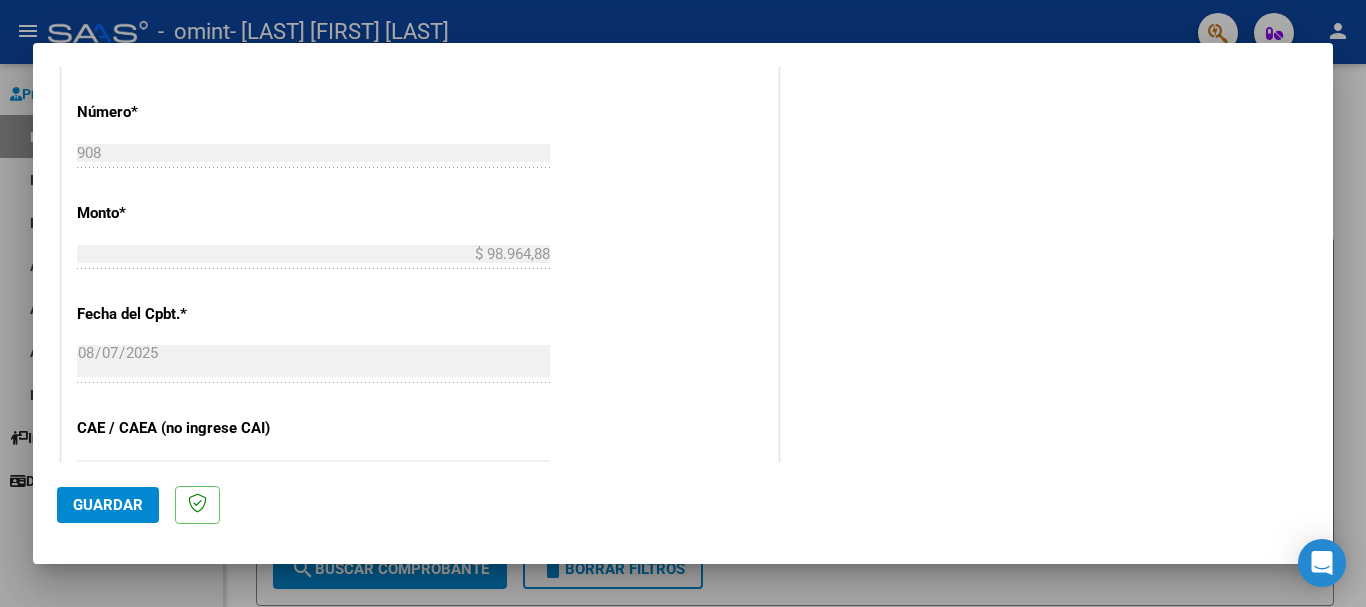 scroll, scrollTop: 963, scrollLeft: 0, axis: vertical 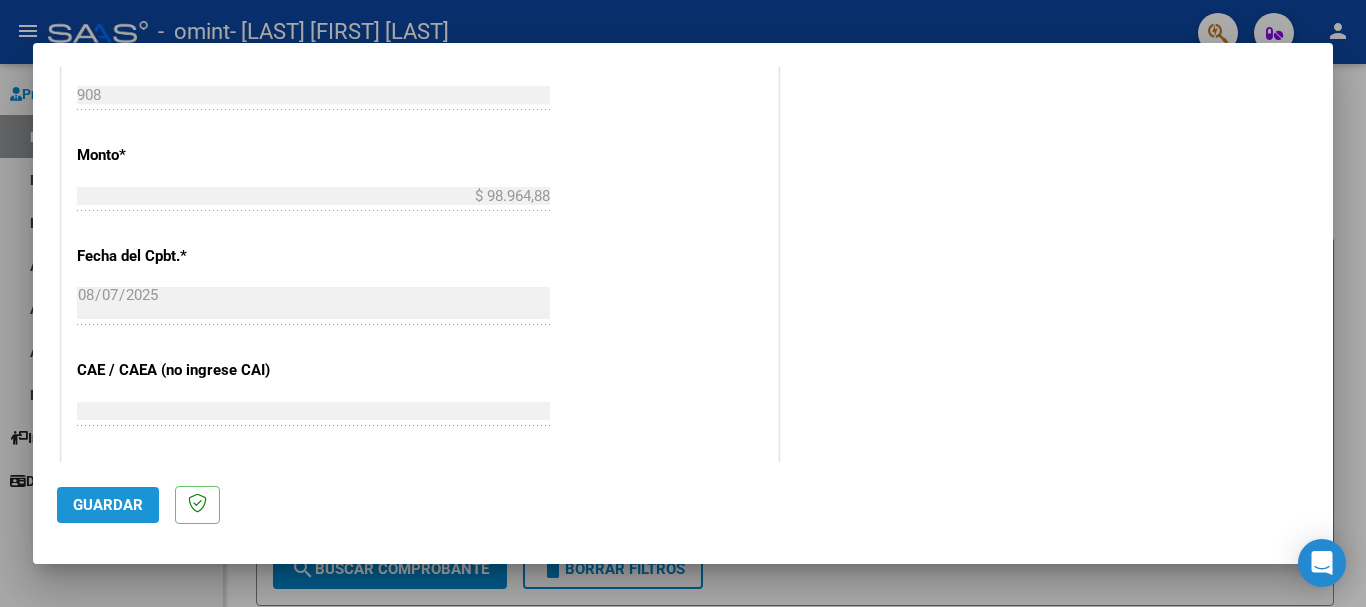 click on "Guardar" 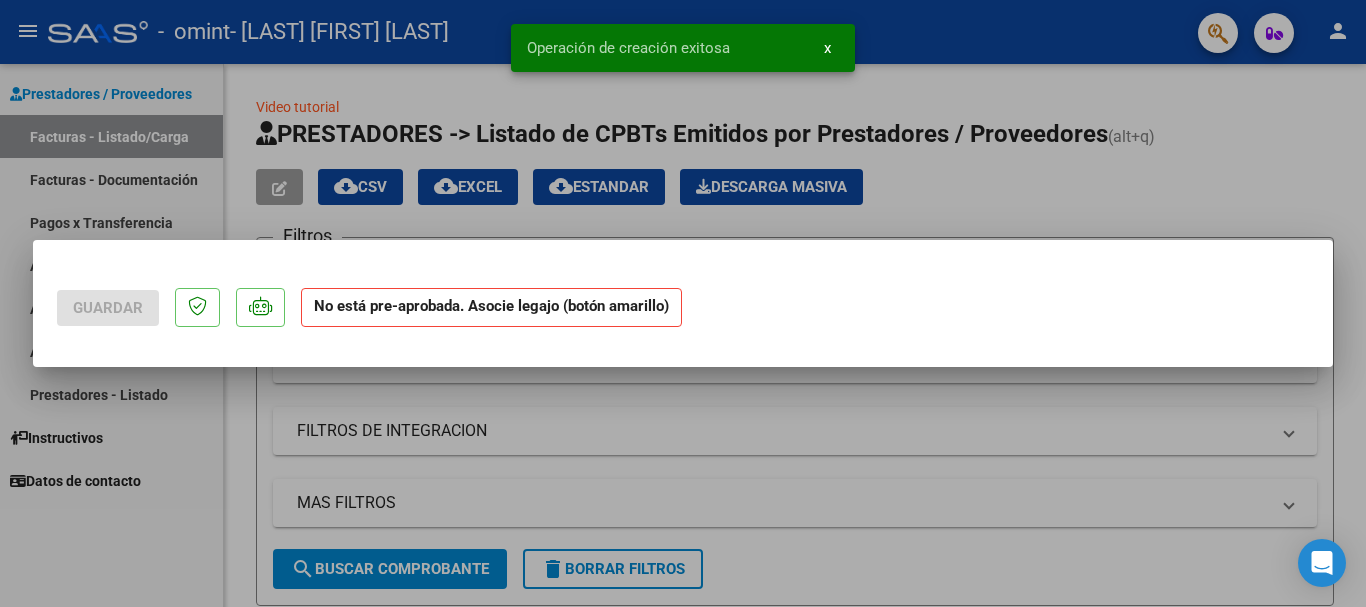 scroll, scrollTop: 0, scrollLeft: 0, axis: both 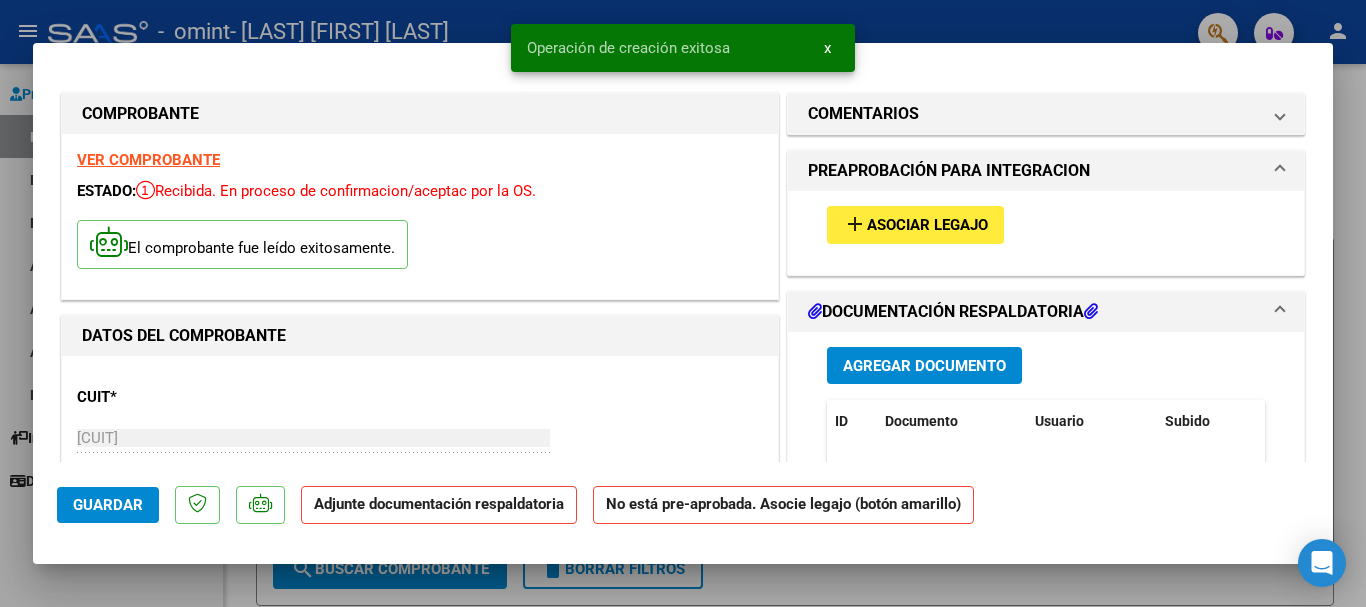 click on "Asociar Legajo" at bounding box center (927, 226) 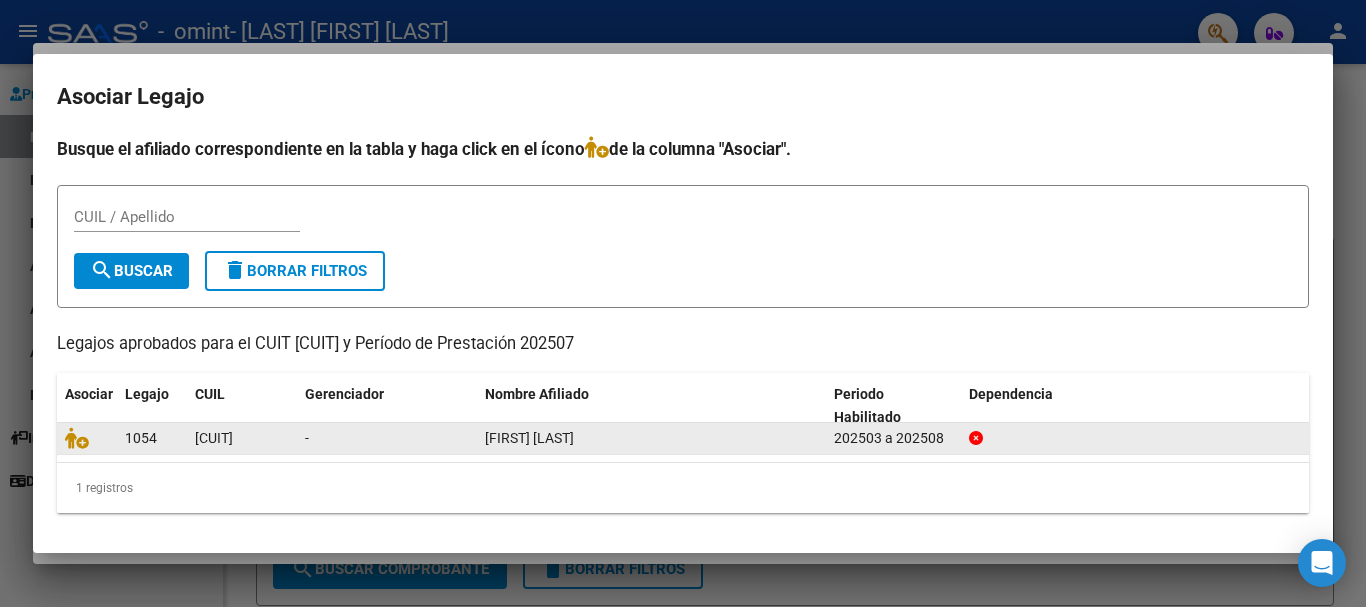 click on "202503 a 202508" 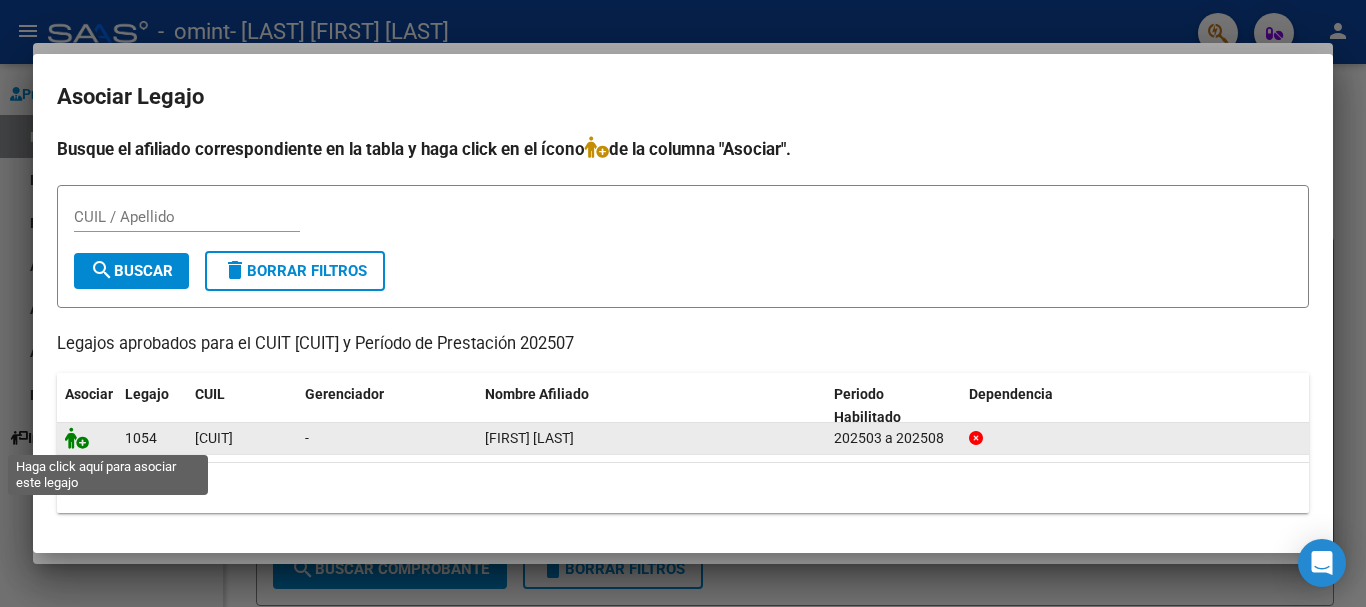click 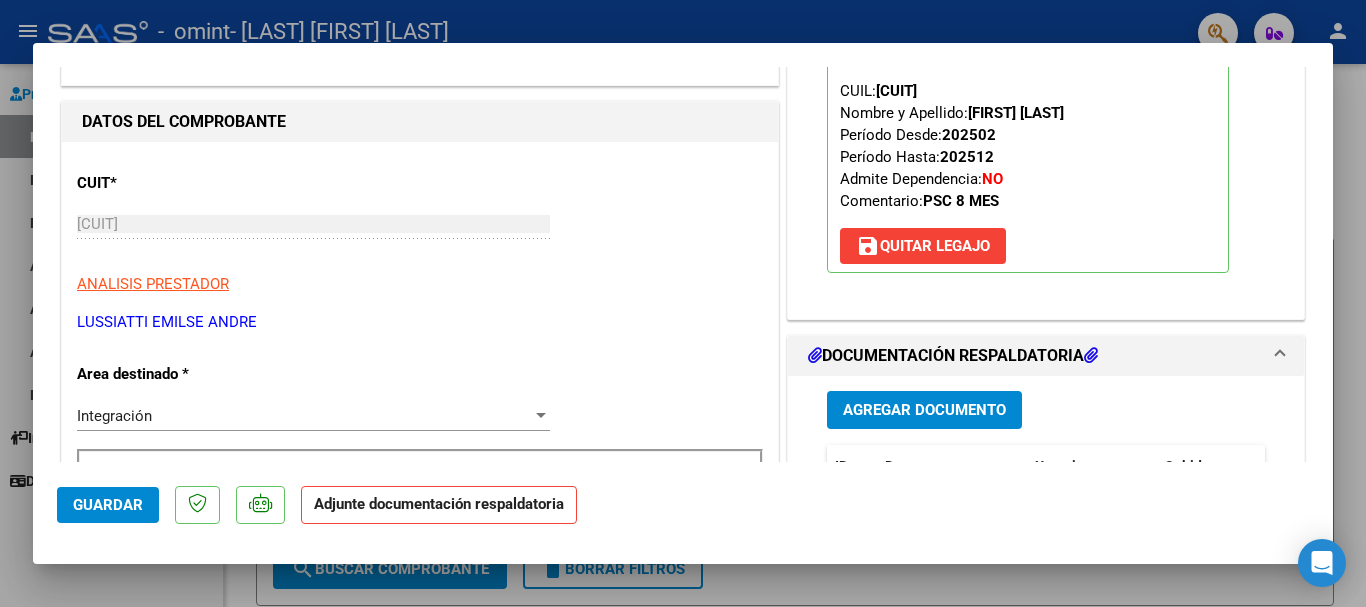 scroll, scrollTop: 199, scrollLeft: 0, axis: vertical 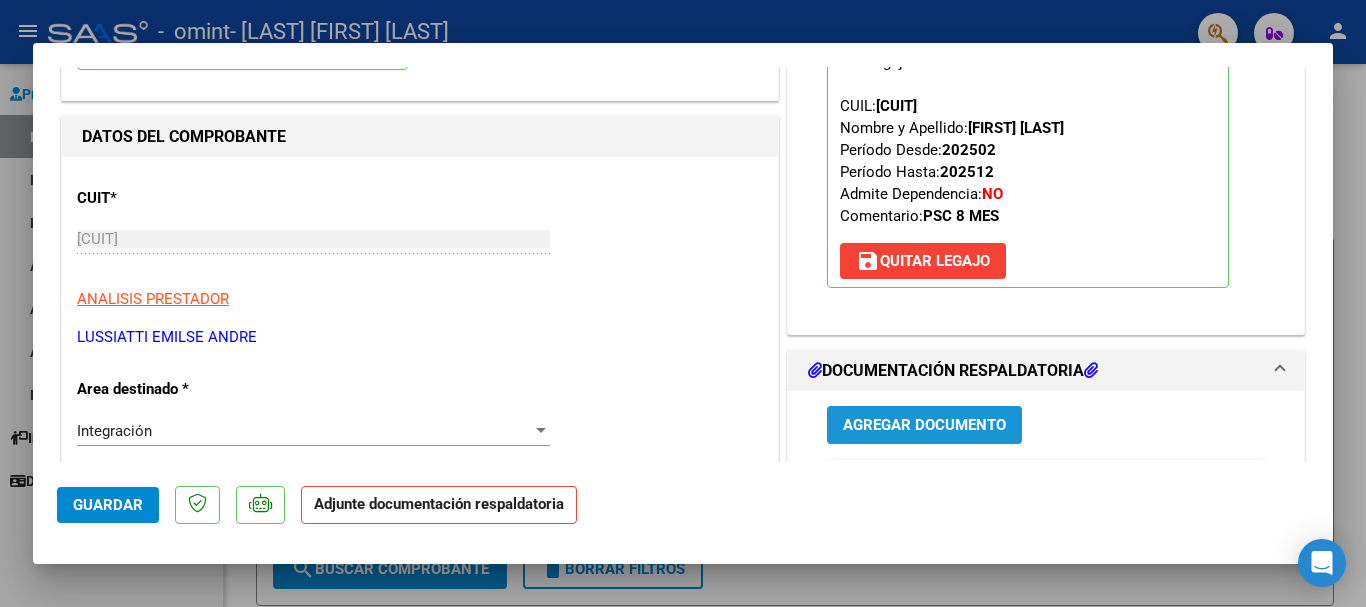click on "Agregar Documento" at bounding box center [924, 426] 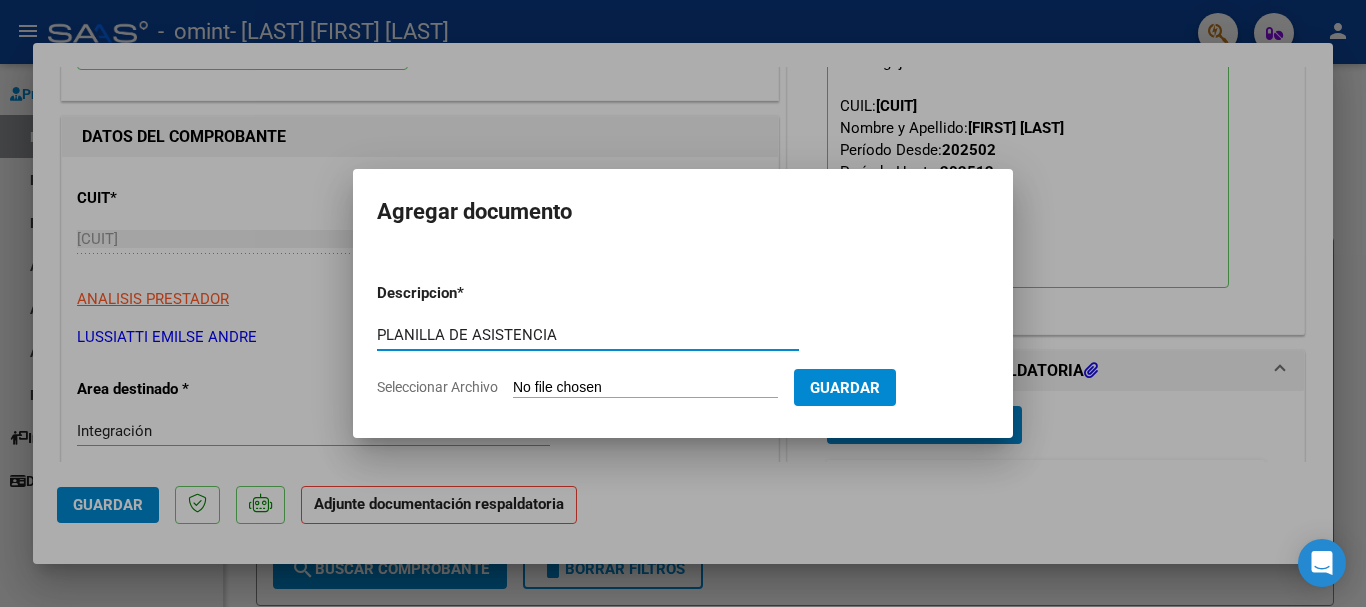 type on "PLANILLA DE ASISTENCIA" 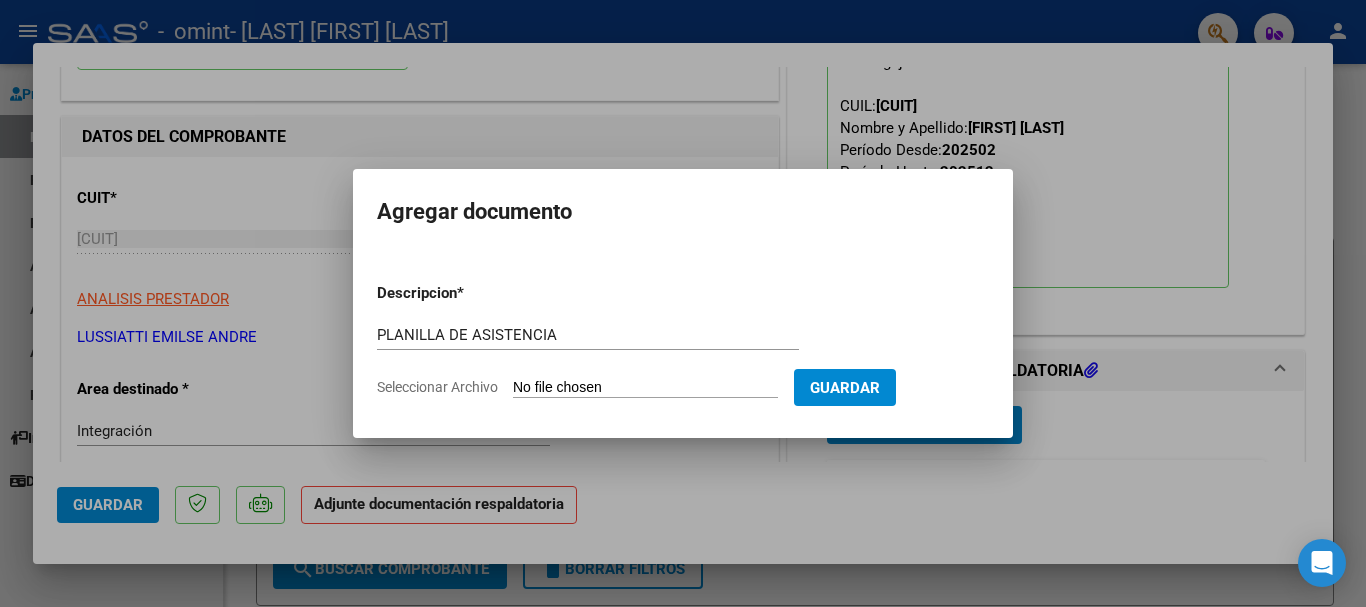 click on "Seleccionar Archivo" at bounding box center (645, 388) 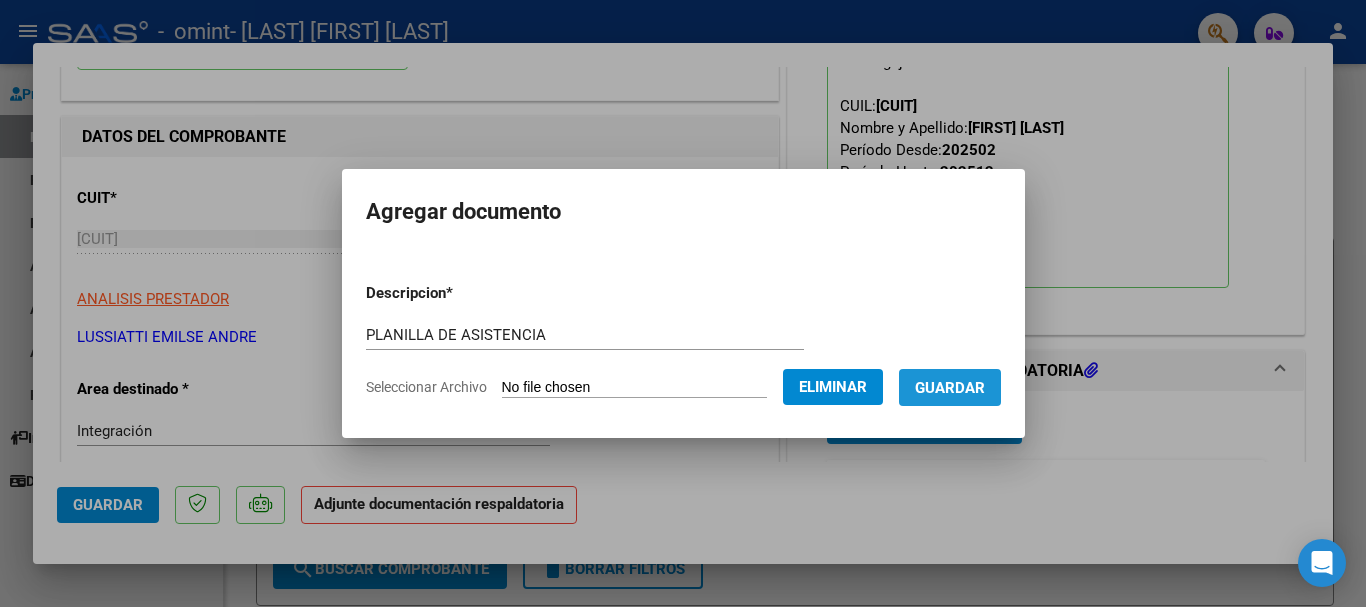 click on "Guardar" at bounding box center (950, 388) 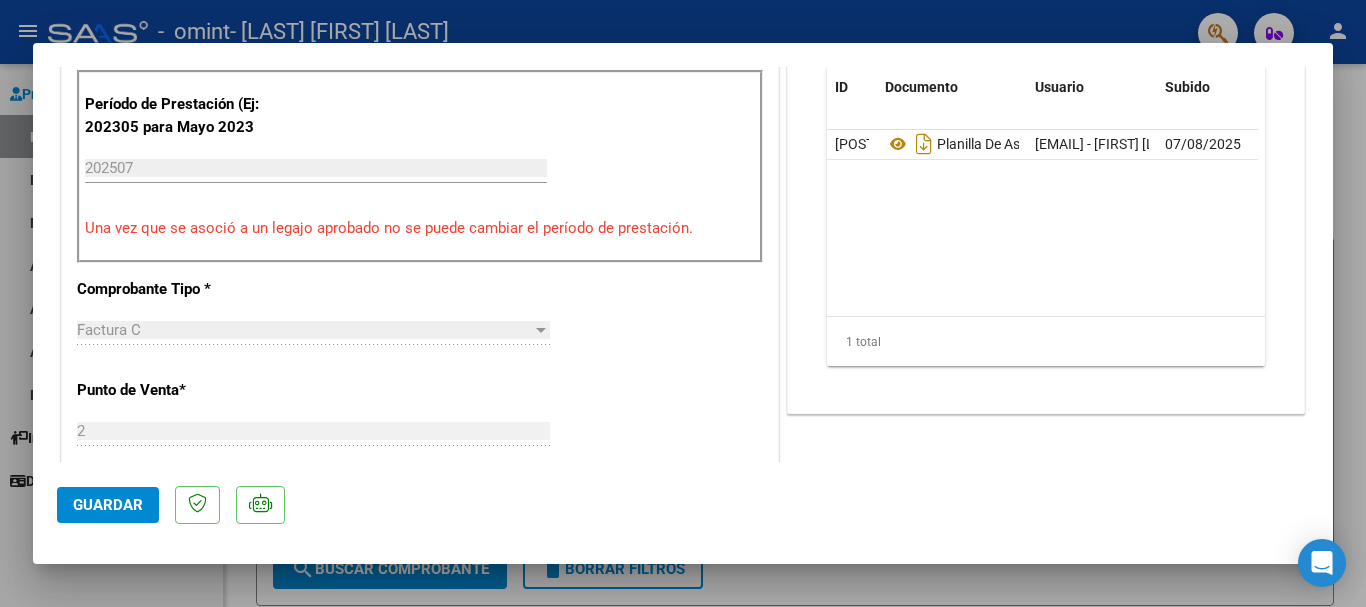 scroll, scrollTop: 598, scrollLeft: 0, axis: vertical 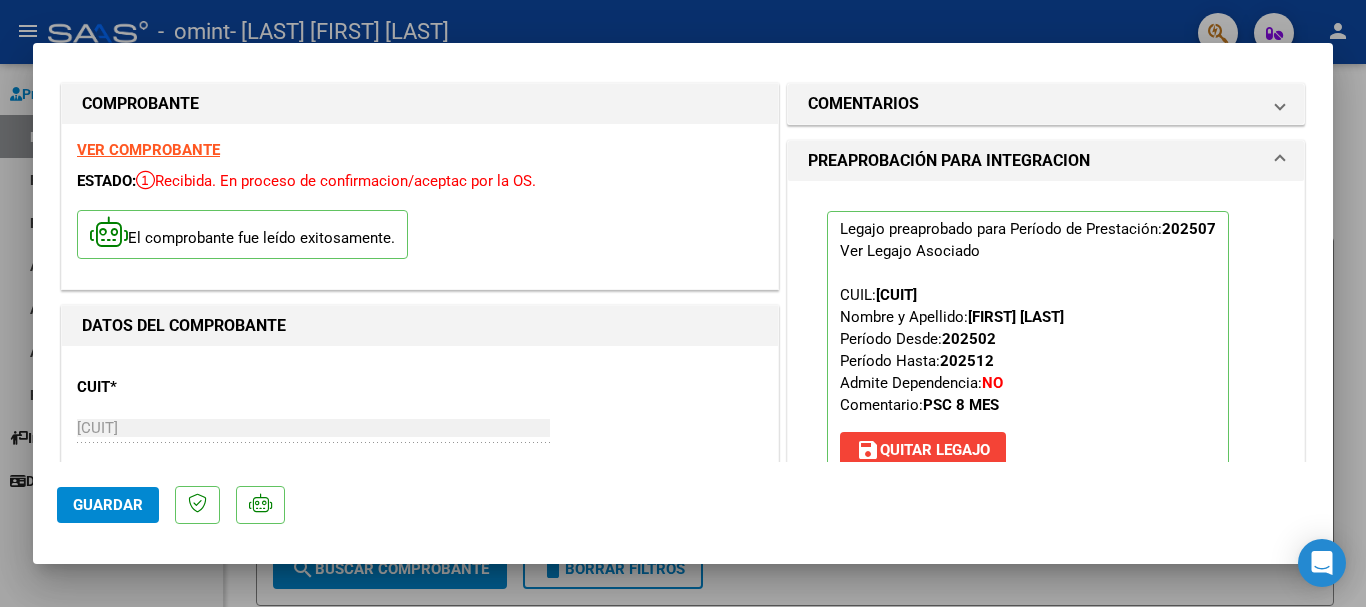 click on "Guardar" 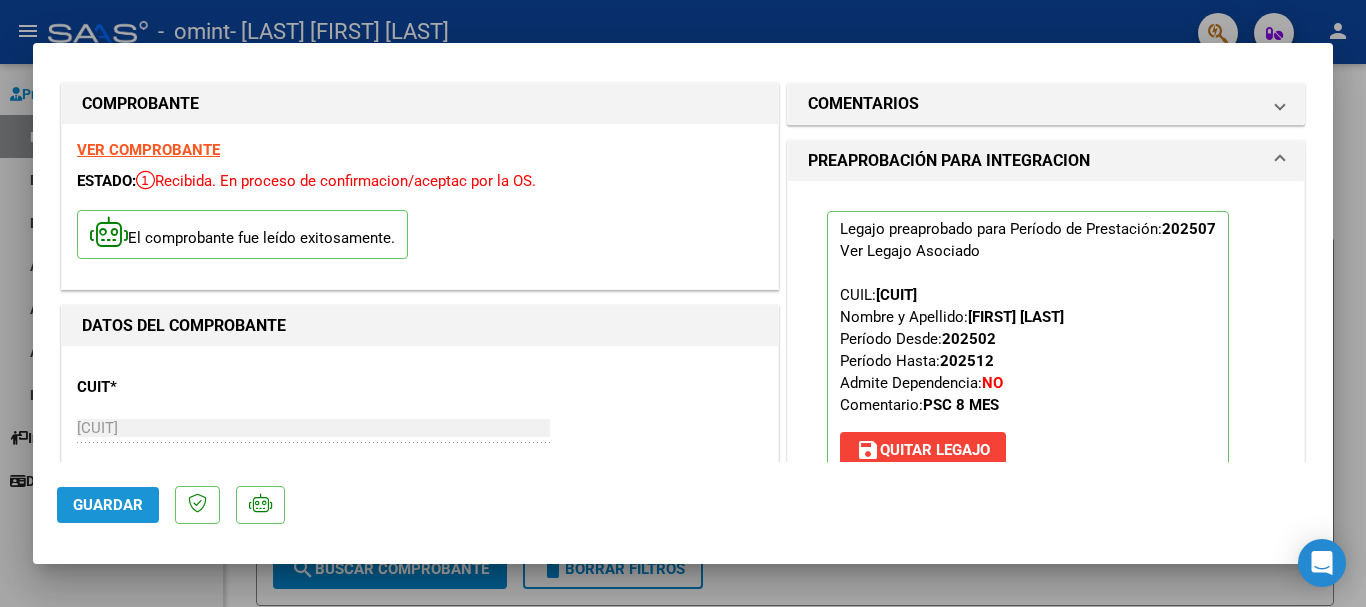 click on "Guardar" 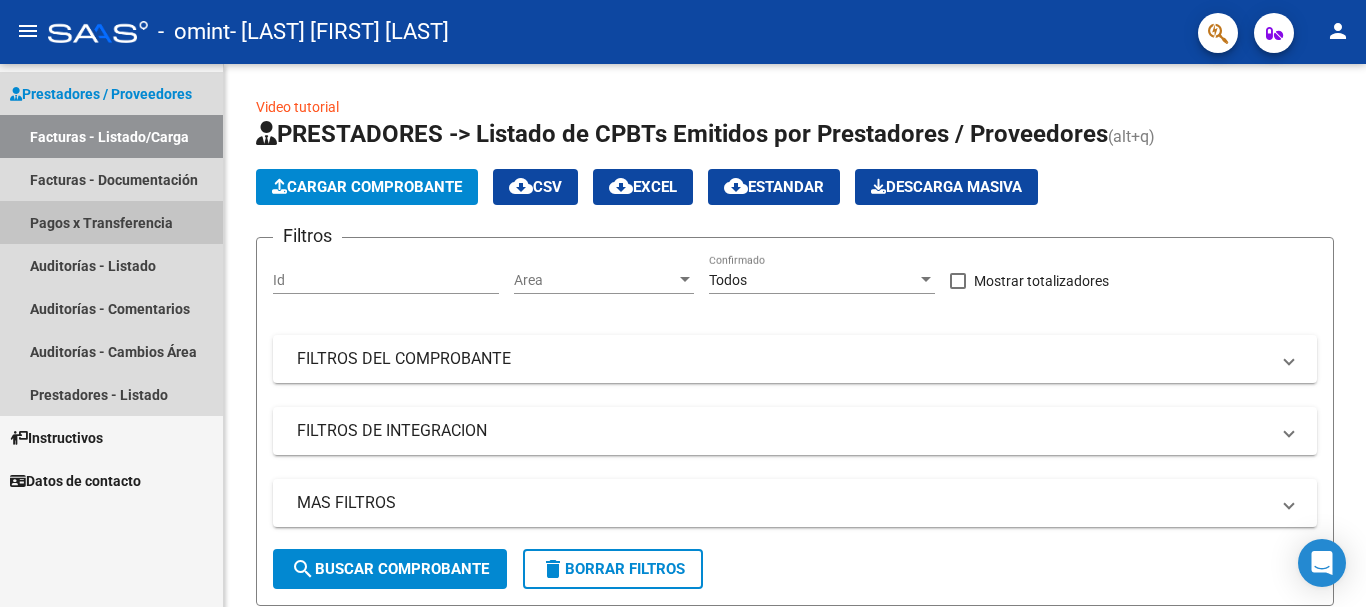 click on "Pagos x Transferencia" at bounding box center (111, 222) 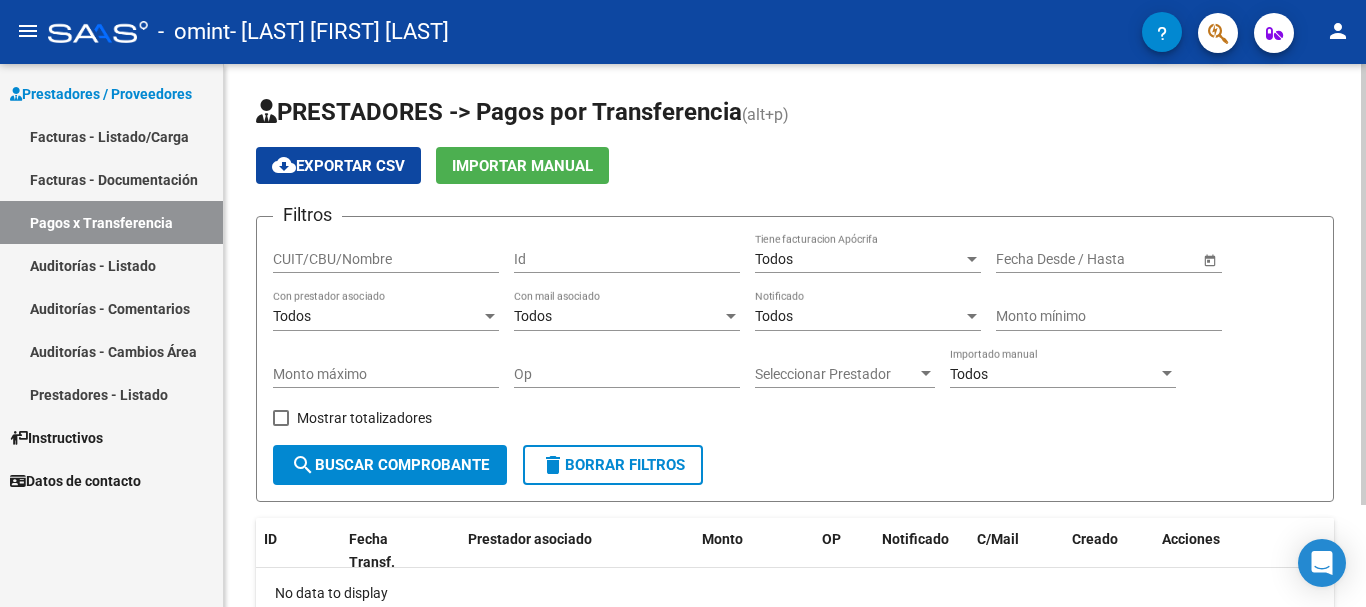 scroll, scrollTop: 126, scrollLeft: 0, axis: vertical 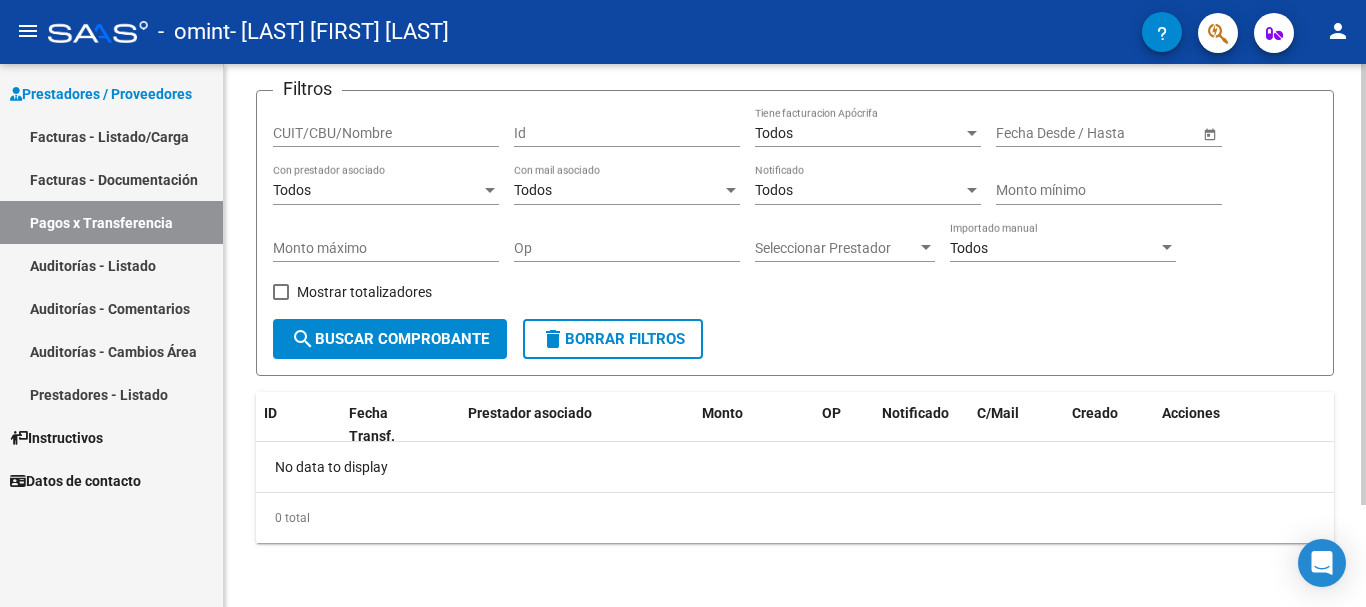click 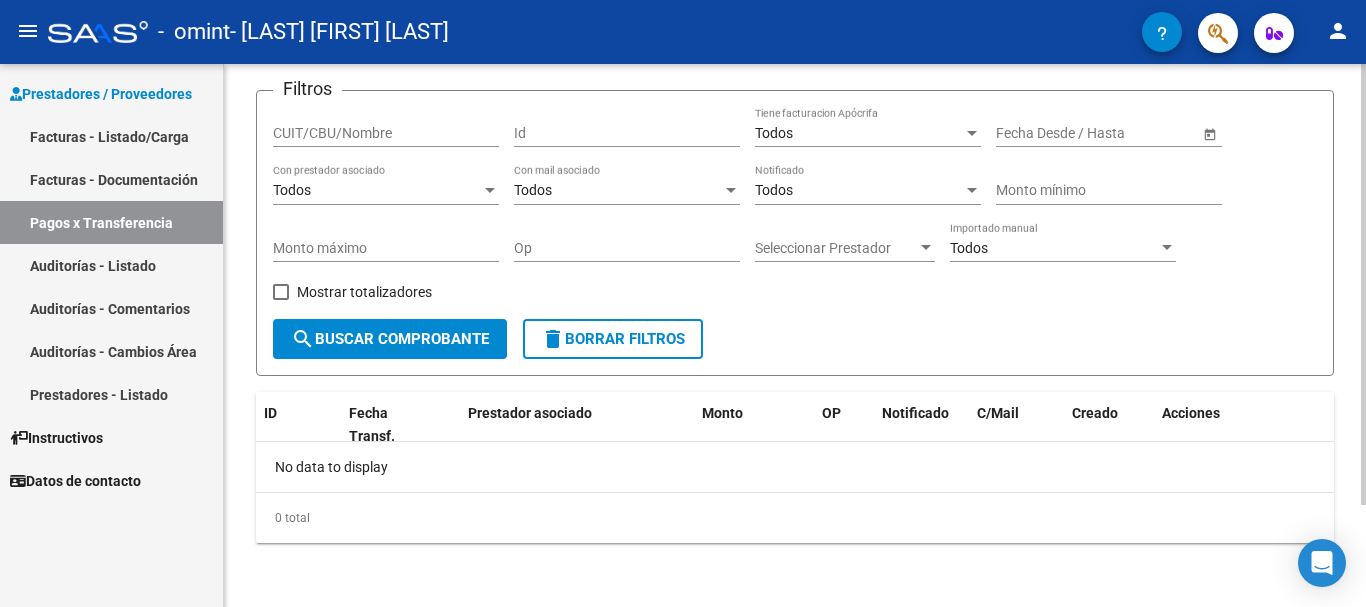 click on "CUIT/CBU/Nombre" at bounding box center (386, 133) 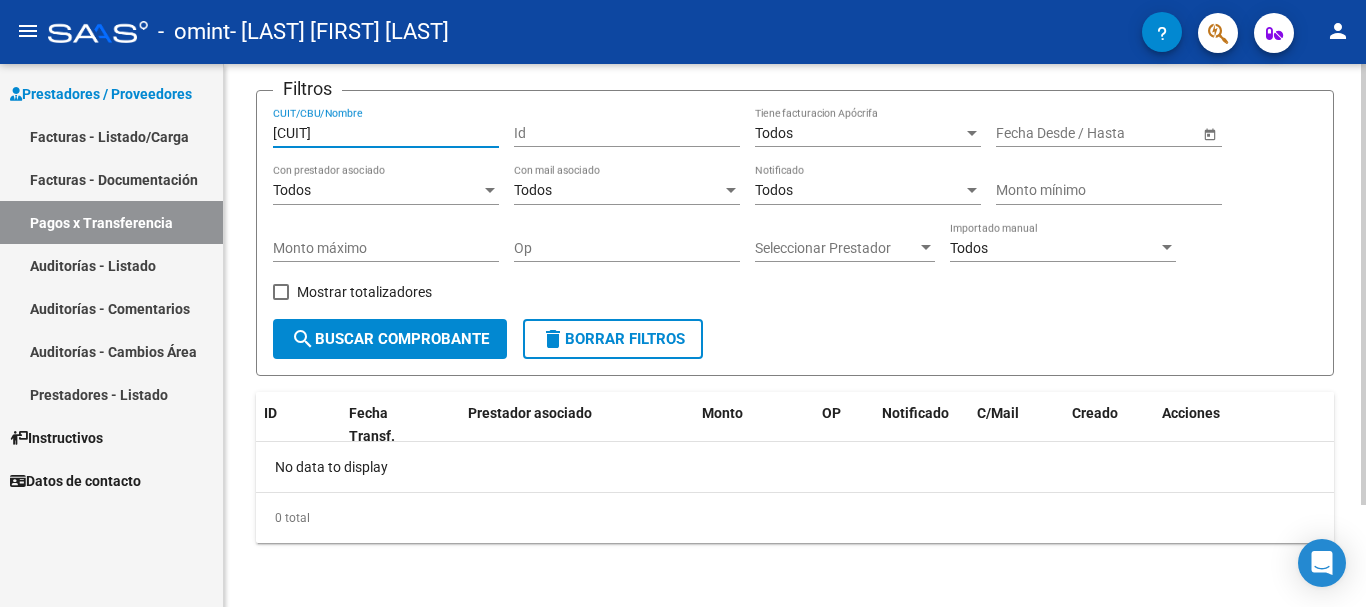 type on "[CUIT]" 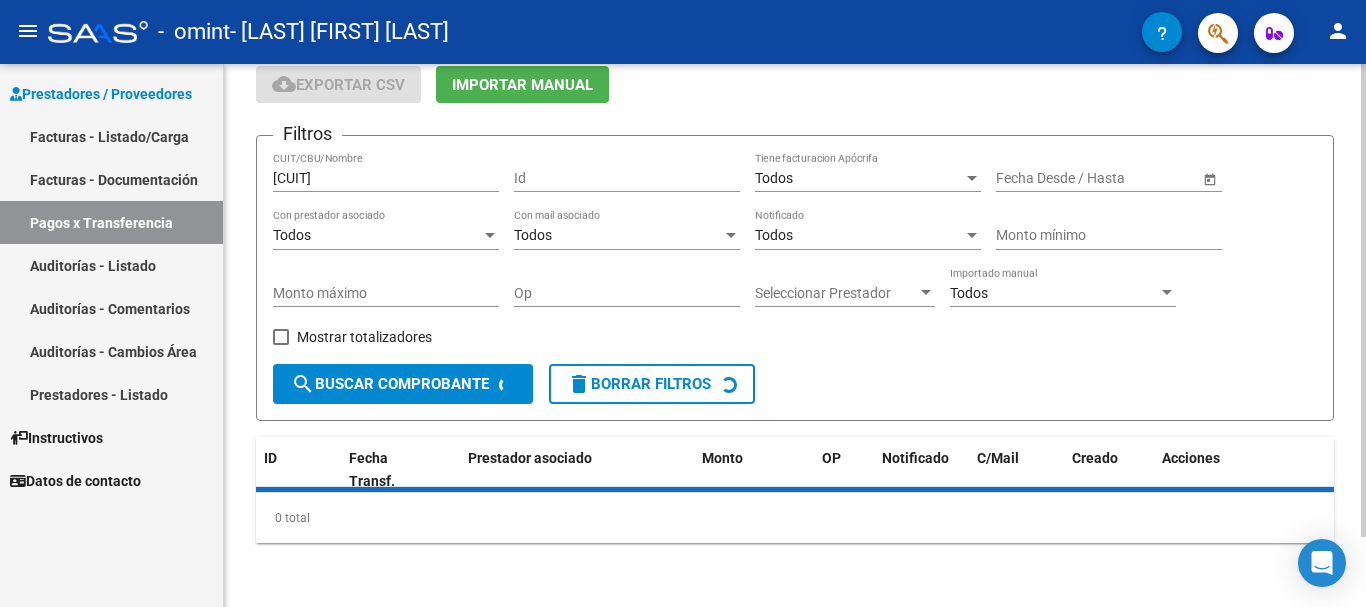 scroll, scrollTop: 126, scrollLeft: 0, axis: vertical 